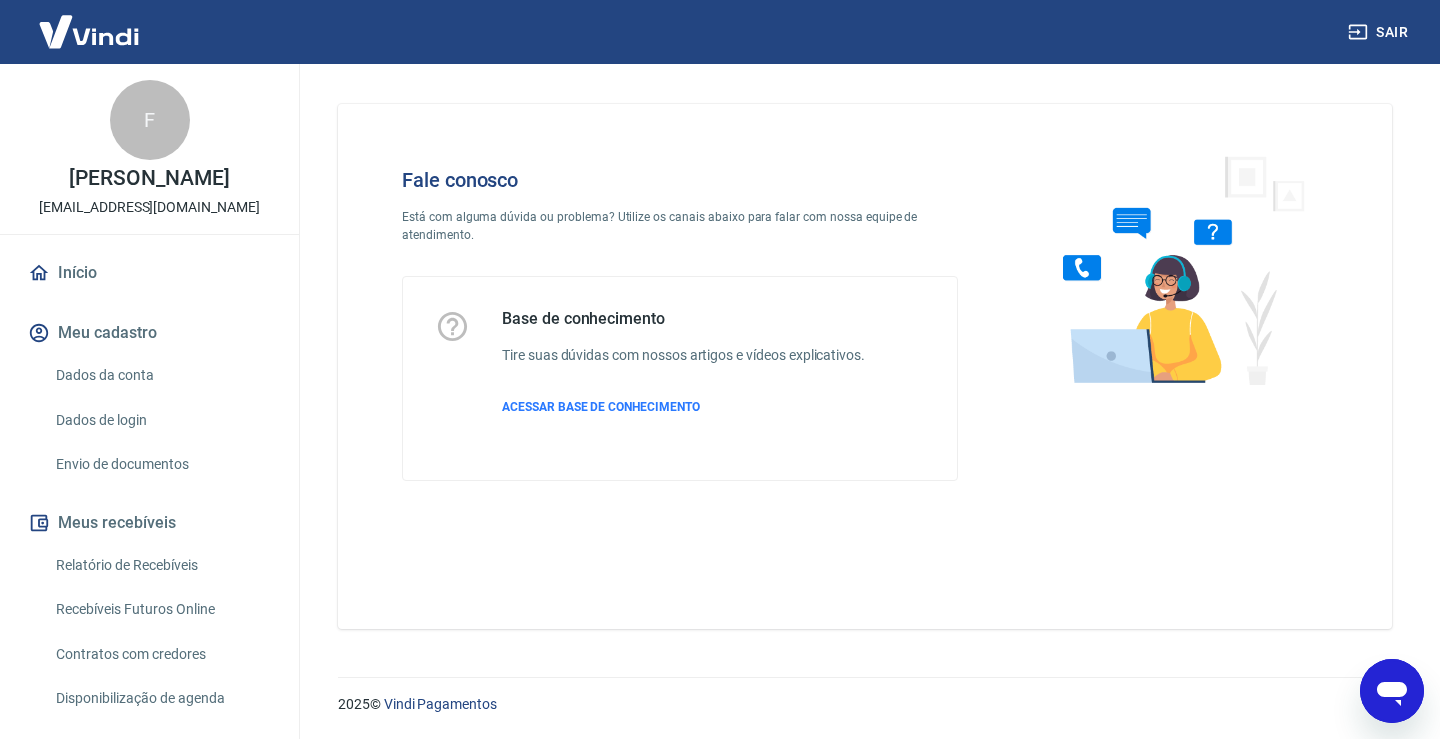 scroll, scrollTop: 0, scrollLeft: 0, axis: both 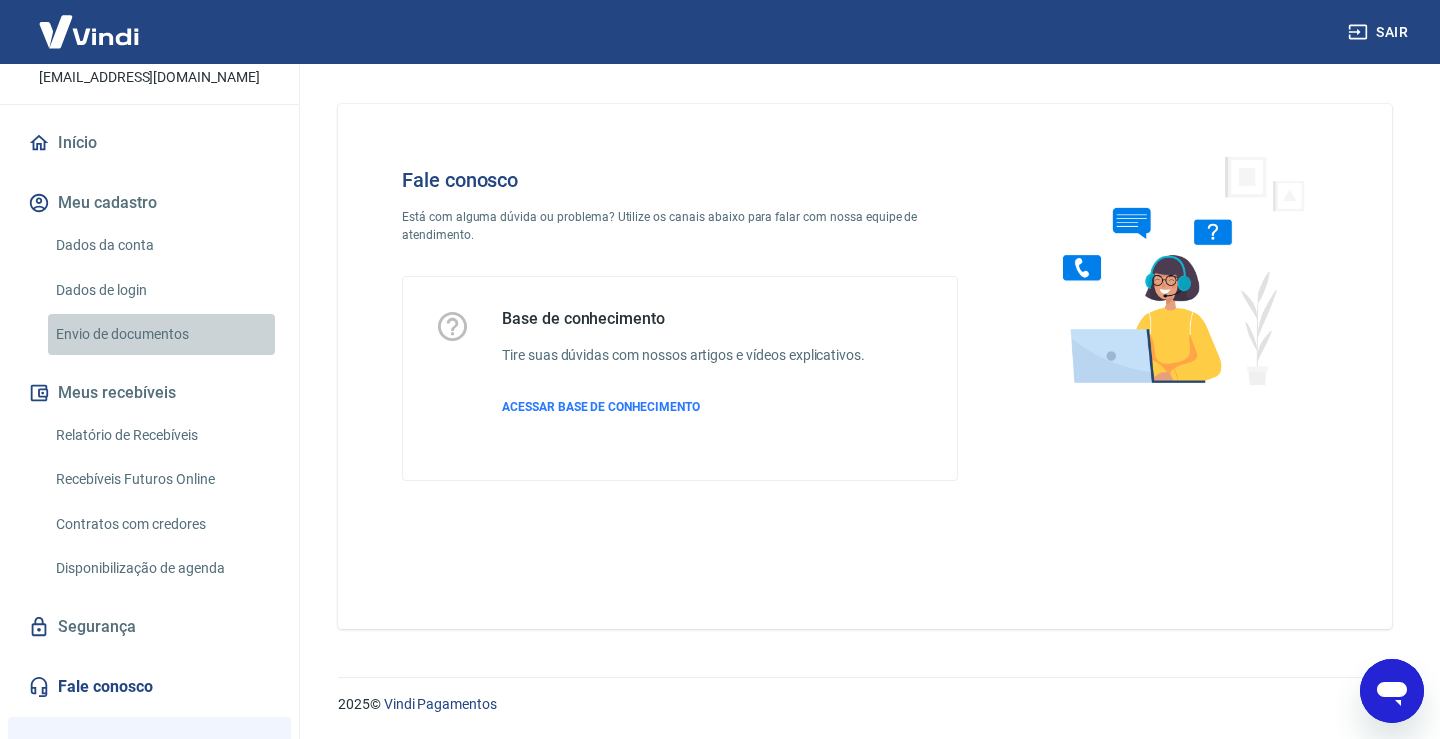 click on "Envio de documentos" at bounding box center (161, 334) 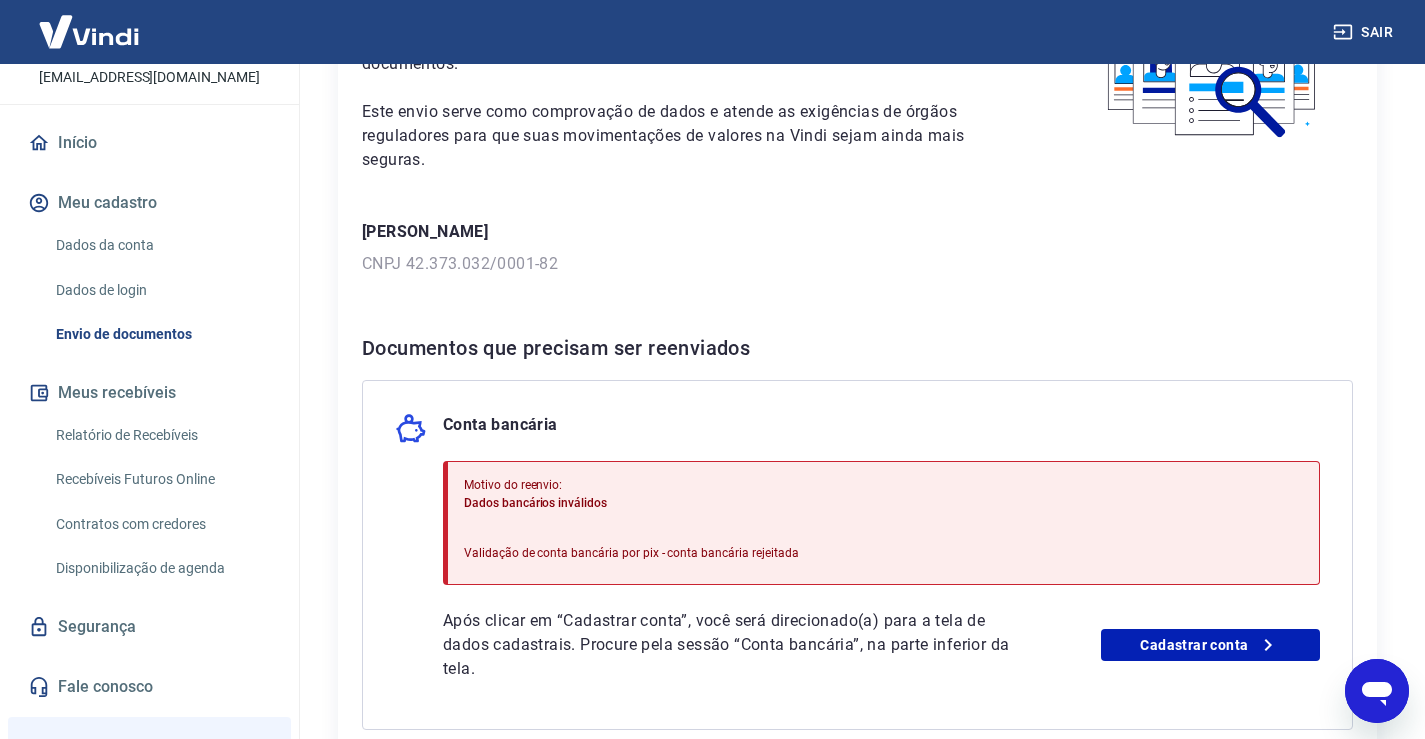 scroll, scrollTop: 0, scrollLeft: 0, axis: both 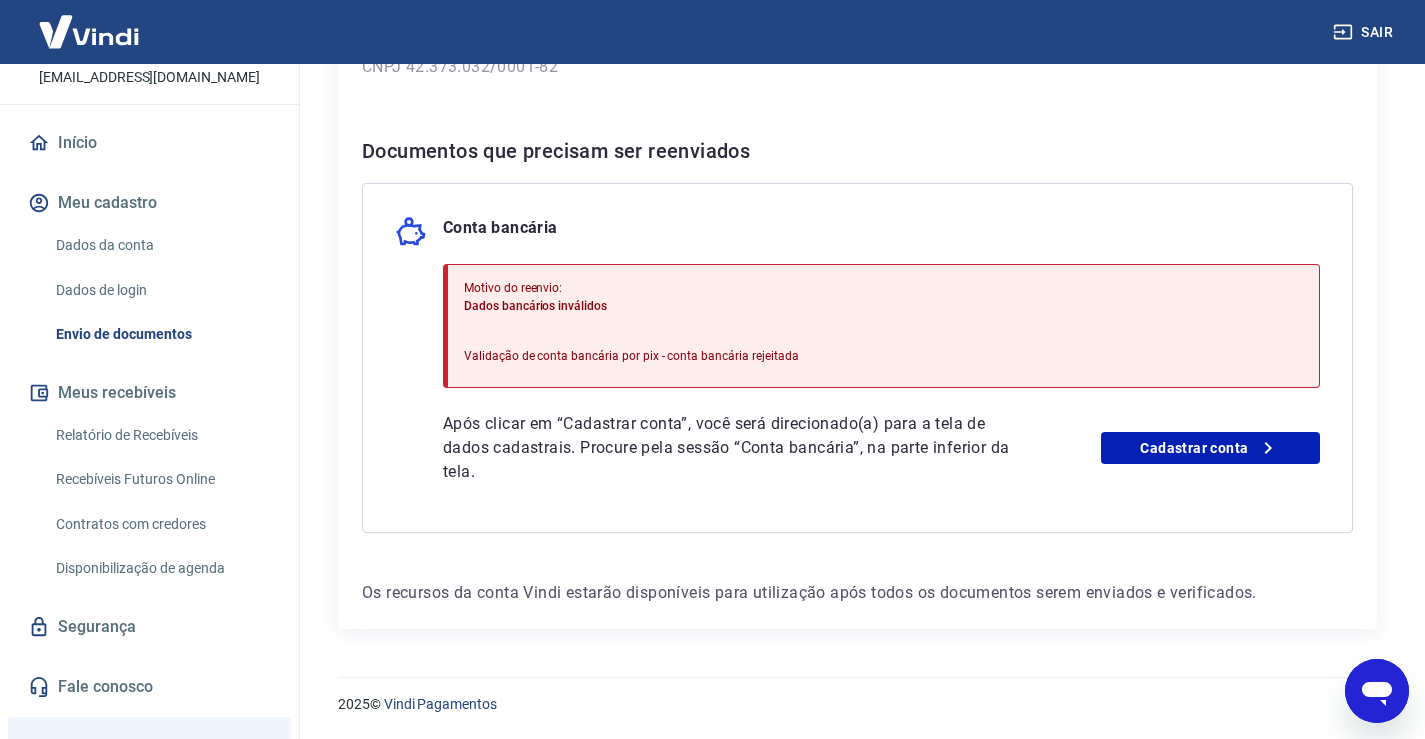 click 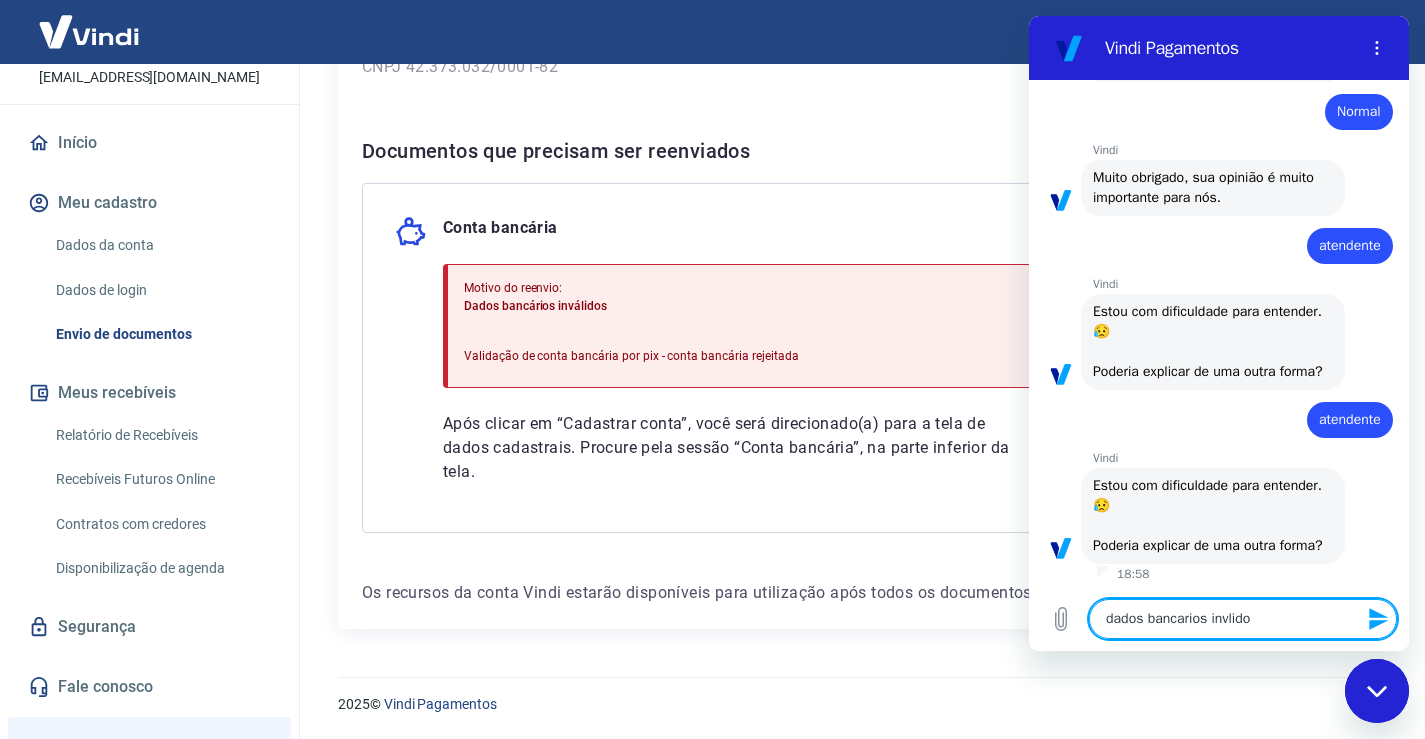 type on "dados bancarios invlidos" 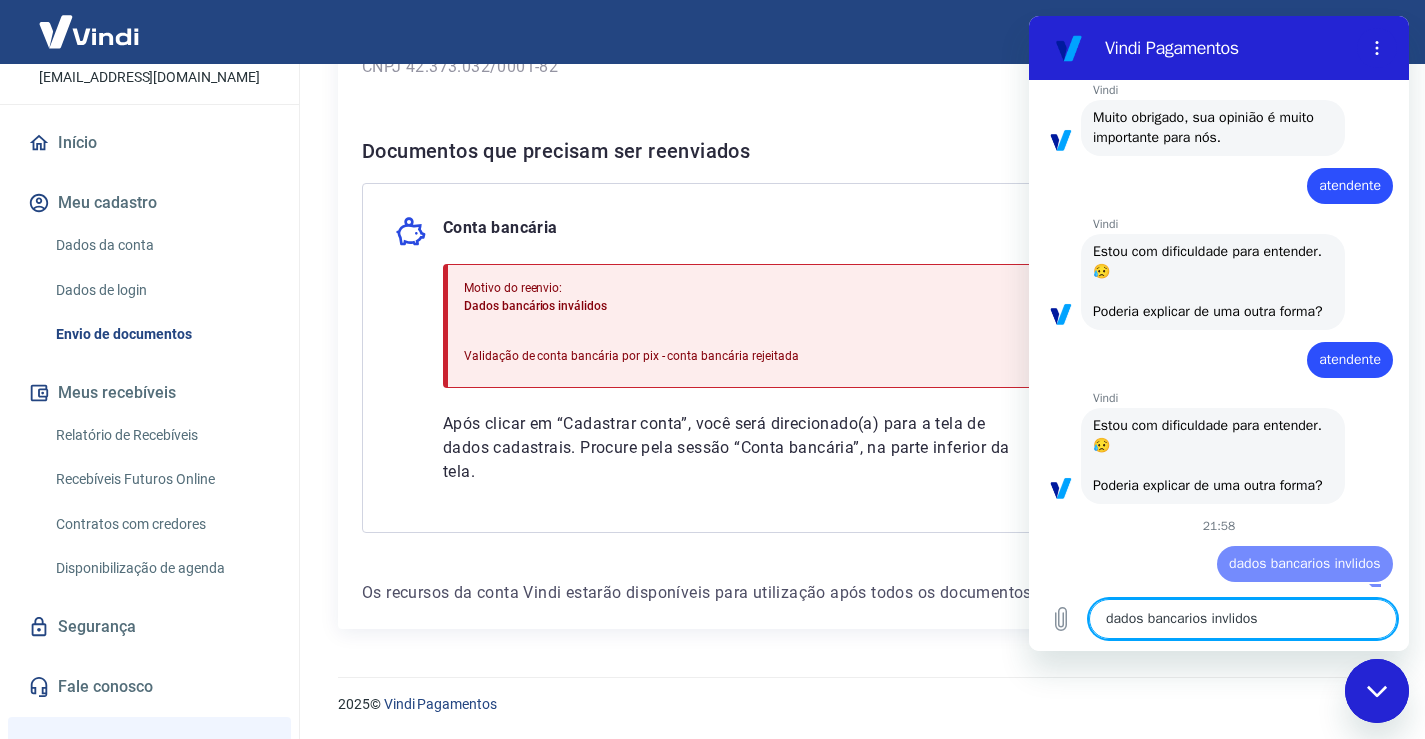 type 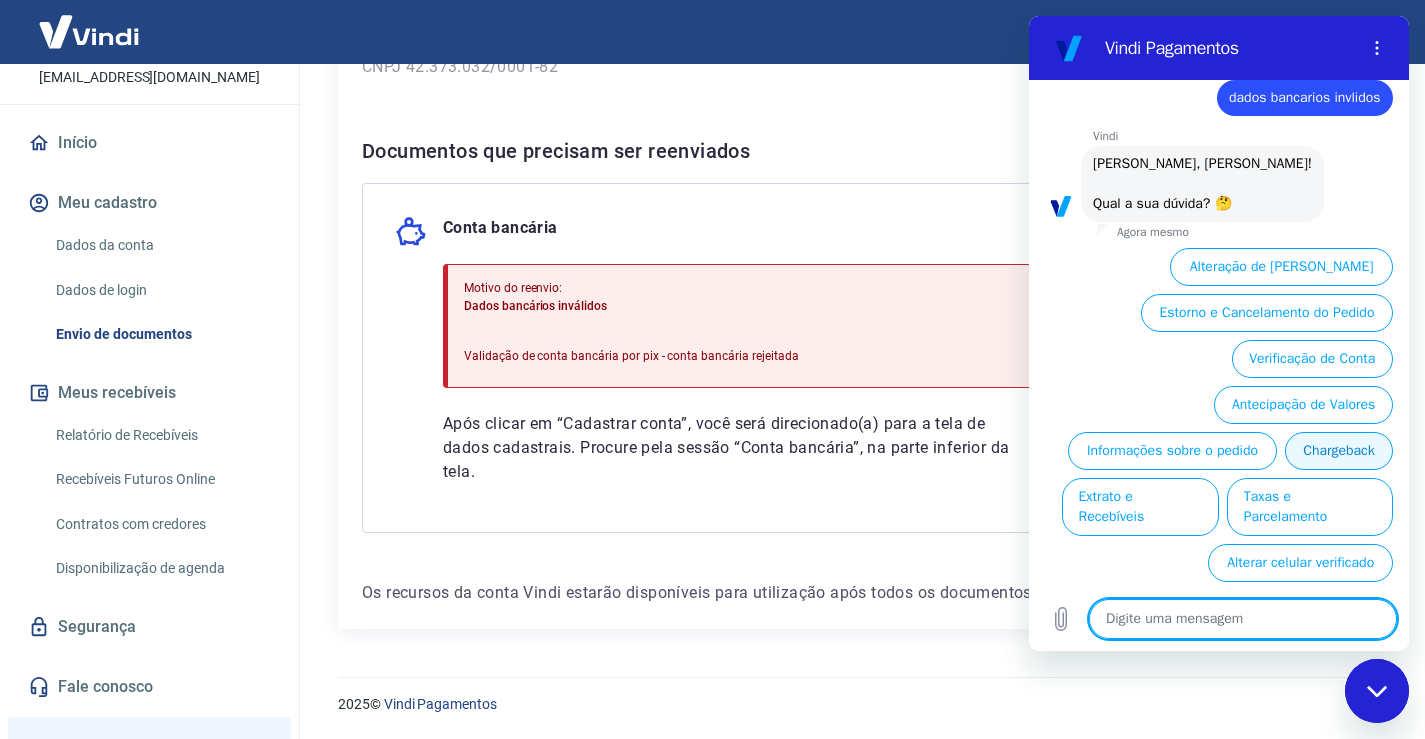 scroll, scrollTop: 1470, scrollLeft: 0, axis: vertical 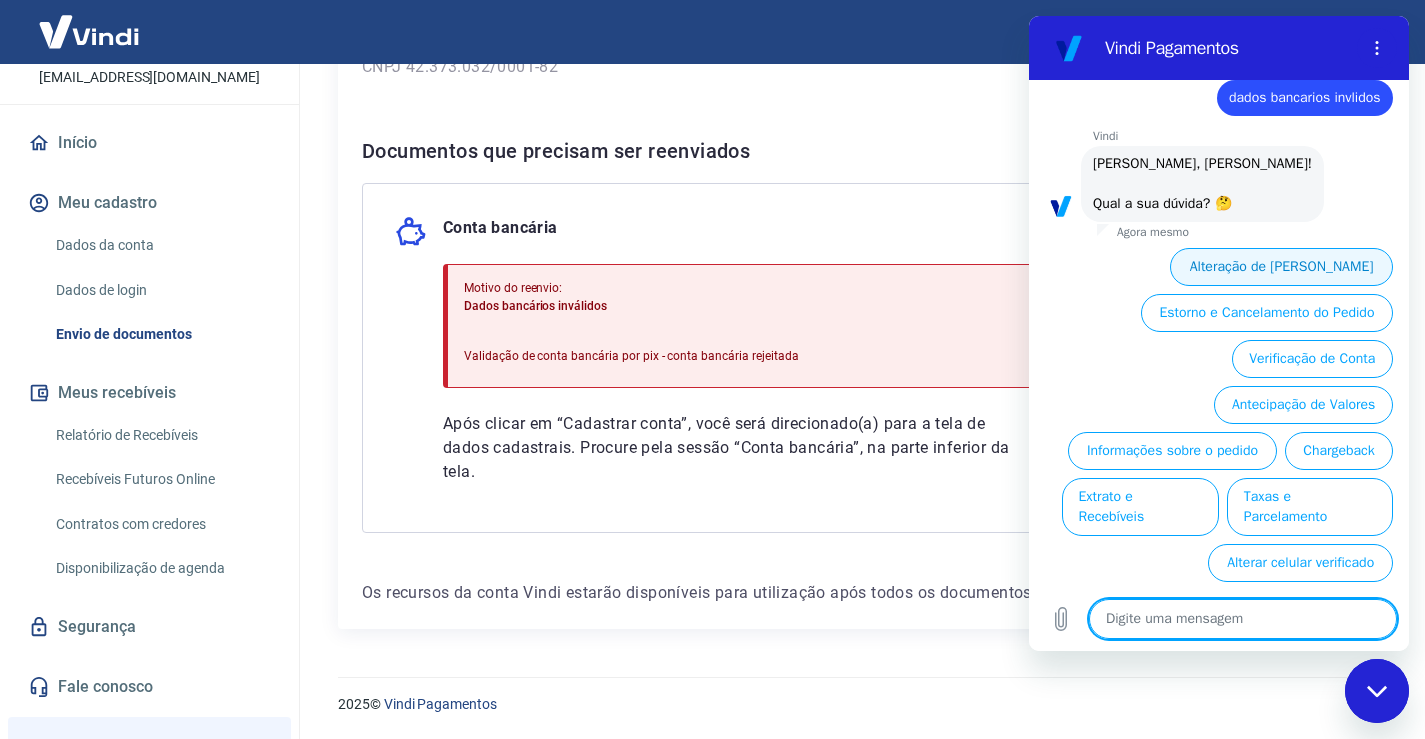 click on "Alteração de [PERSON_NAME]" at bounding box center (1281, 267) 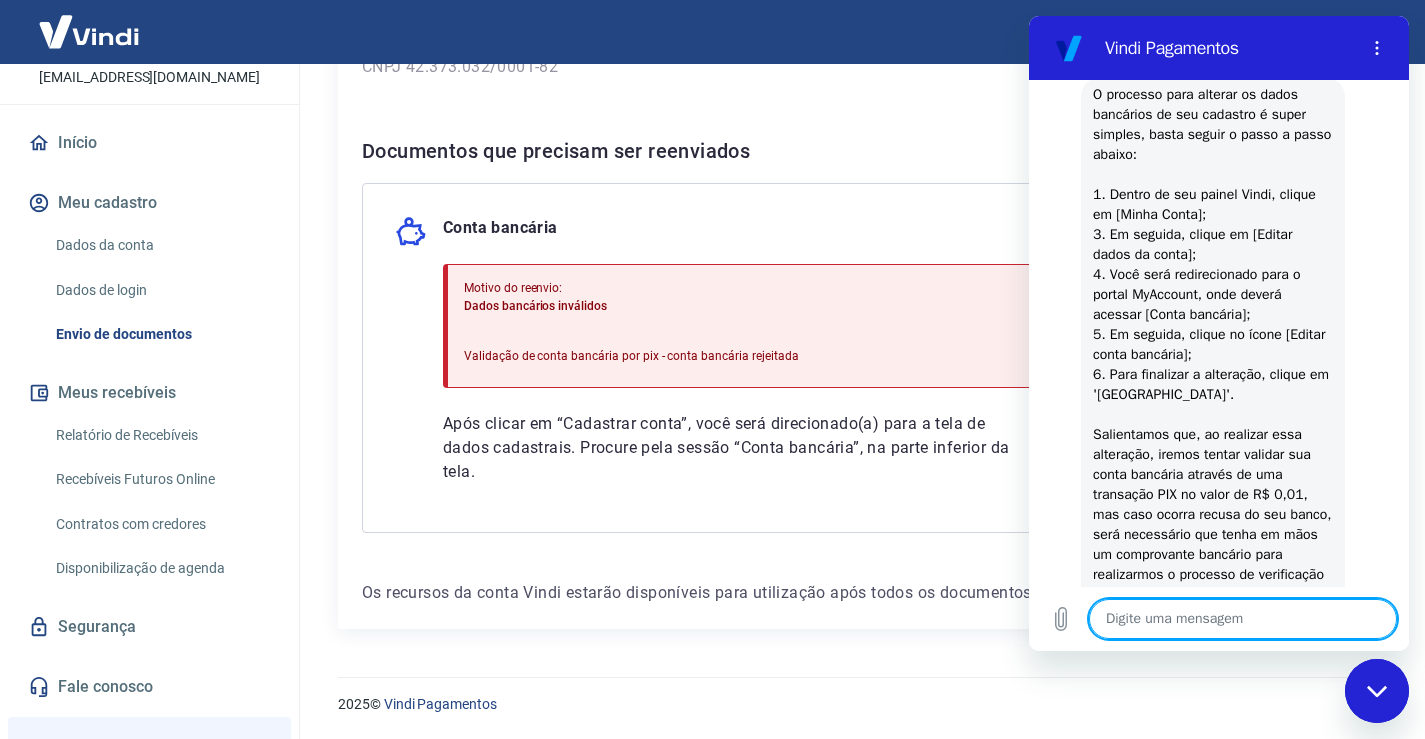 scroll, scrollTop: 1840, scrollLeft: 0, axis: vertical 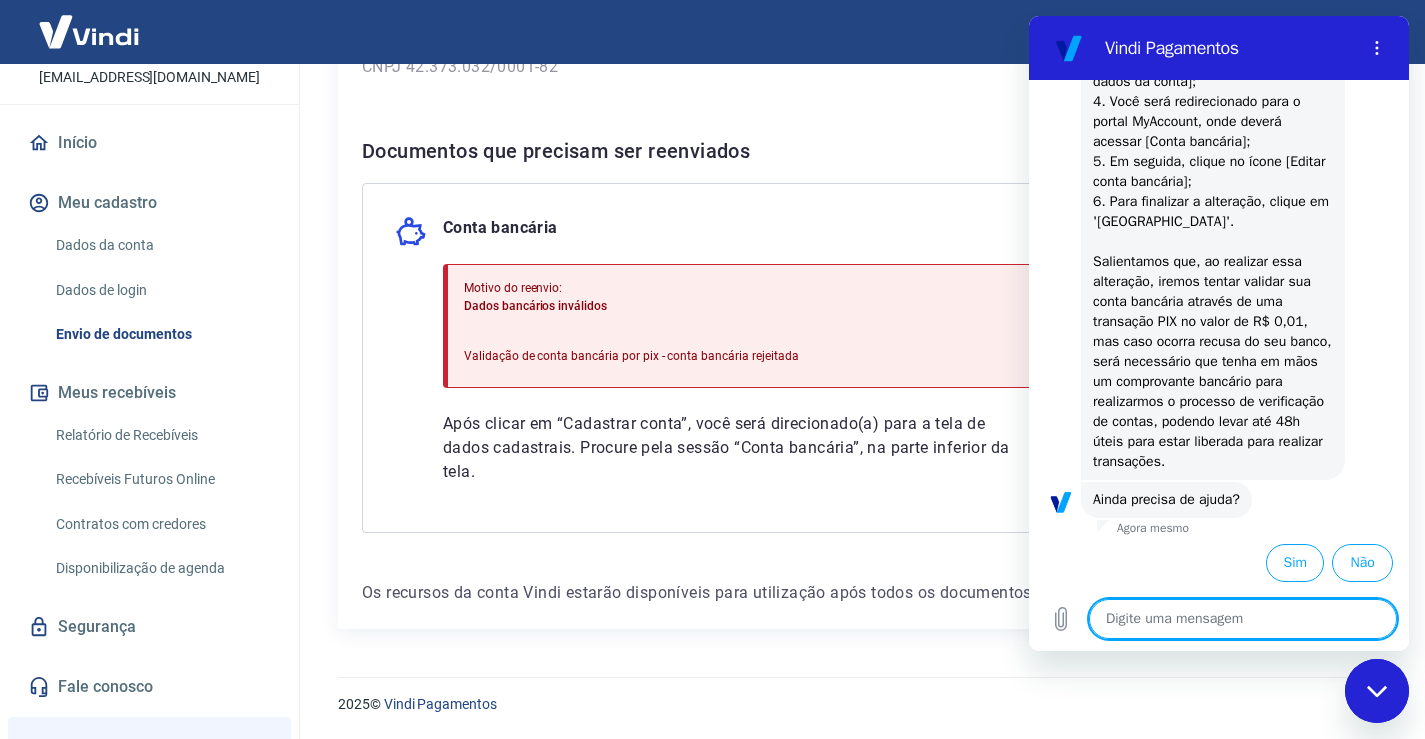 click on "Motivo do reenvio: Dados bancários inválidos Validação de conta bancária por pix - conta bancária rejeitada Após clicar em “Cadastrar conta”, você será direcionado(a) para a tela de dados cadastrais. Procure pela sessão “Conta bancária”, na parte inferior da tela. Cadastrar conta" at bounding box center (881, 374) 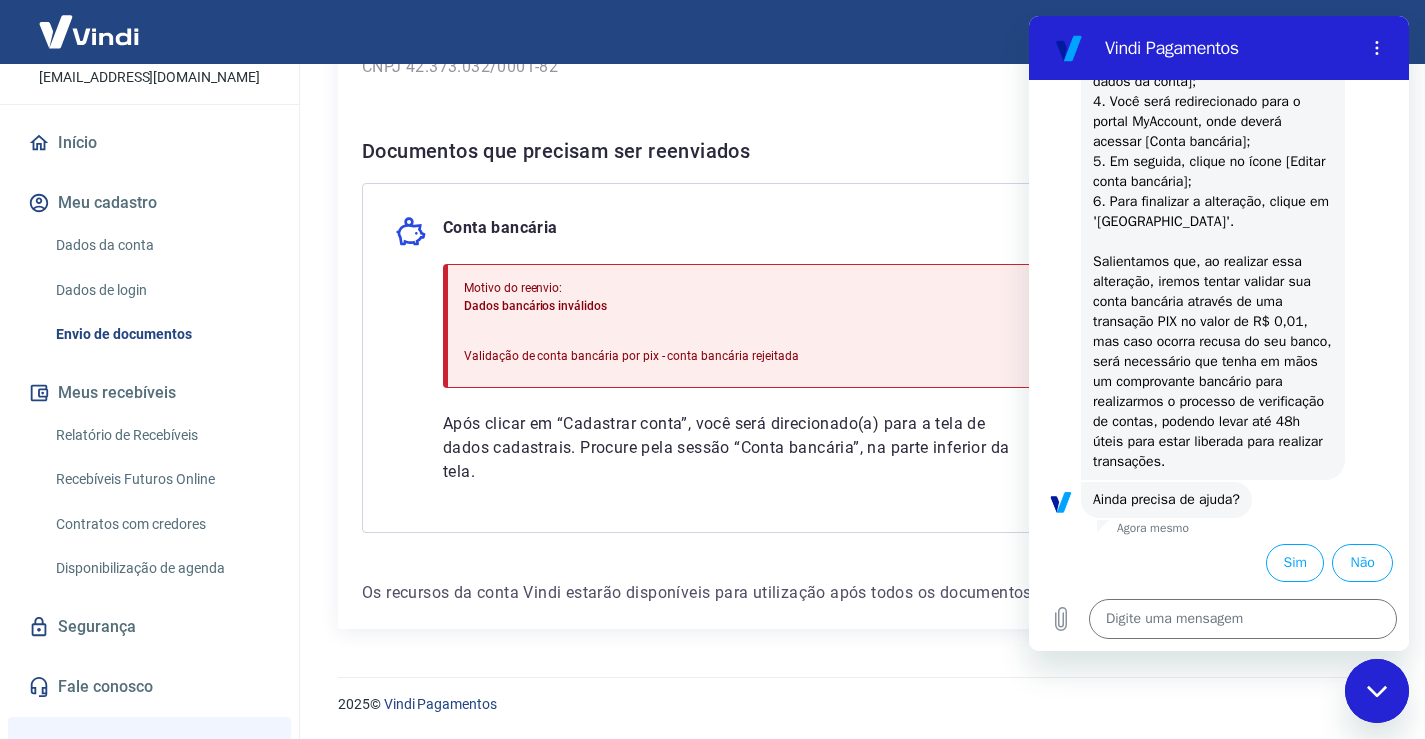 click on "Documentos que precisam ser reenviados" at bounding box center (857, 151) 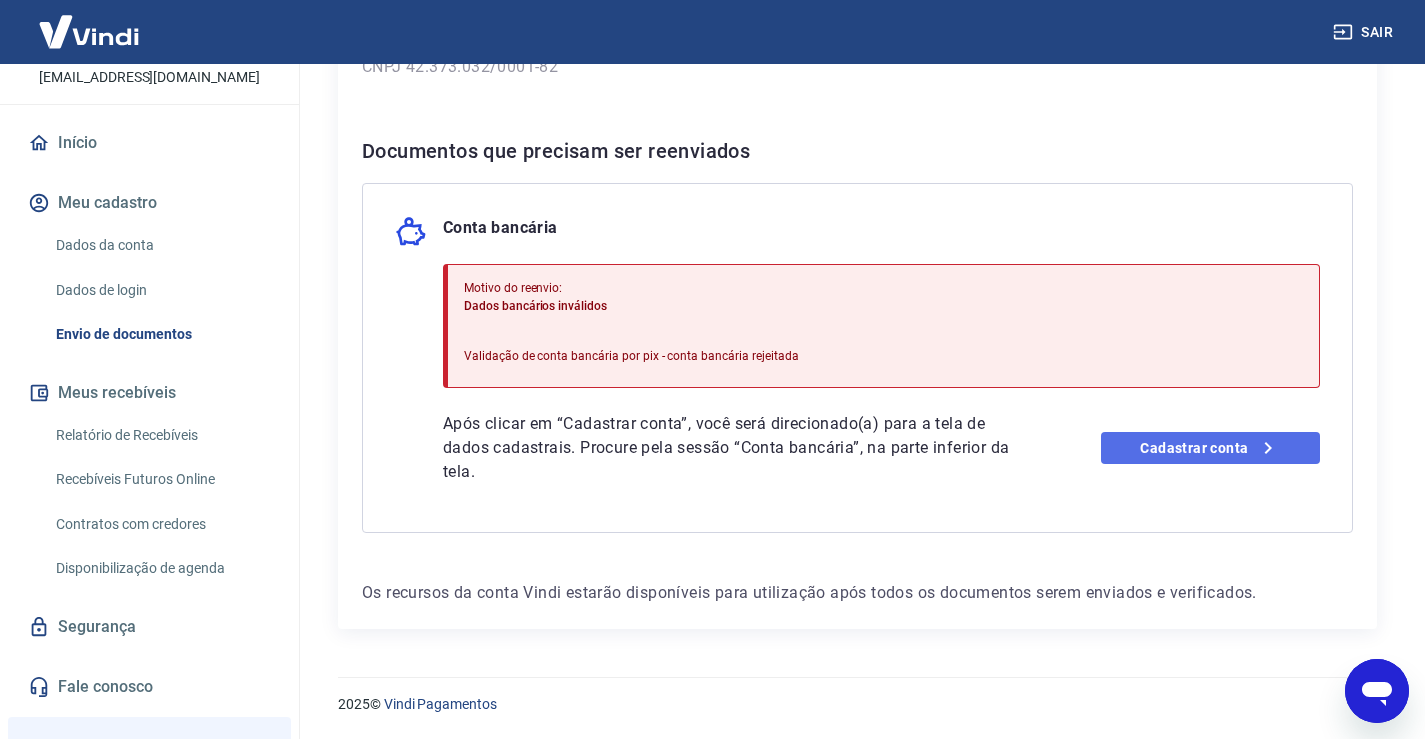 click on "Cadastrar conta" at bounding box center [1210, 448] 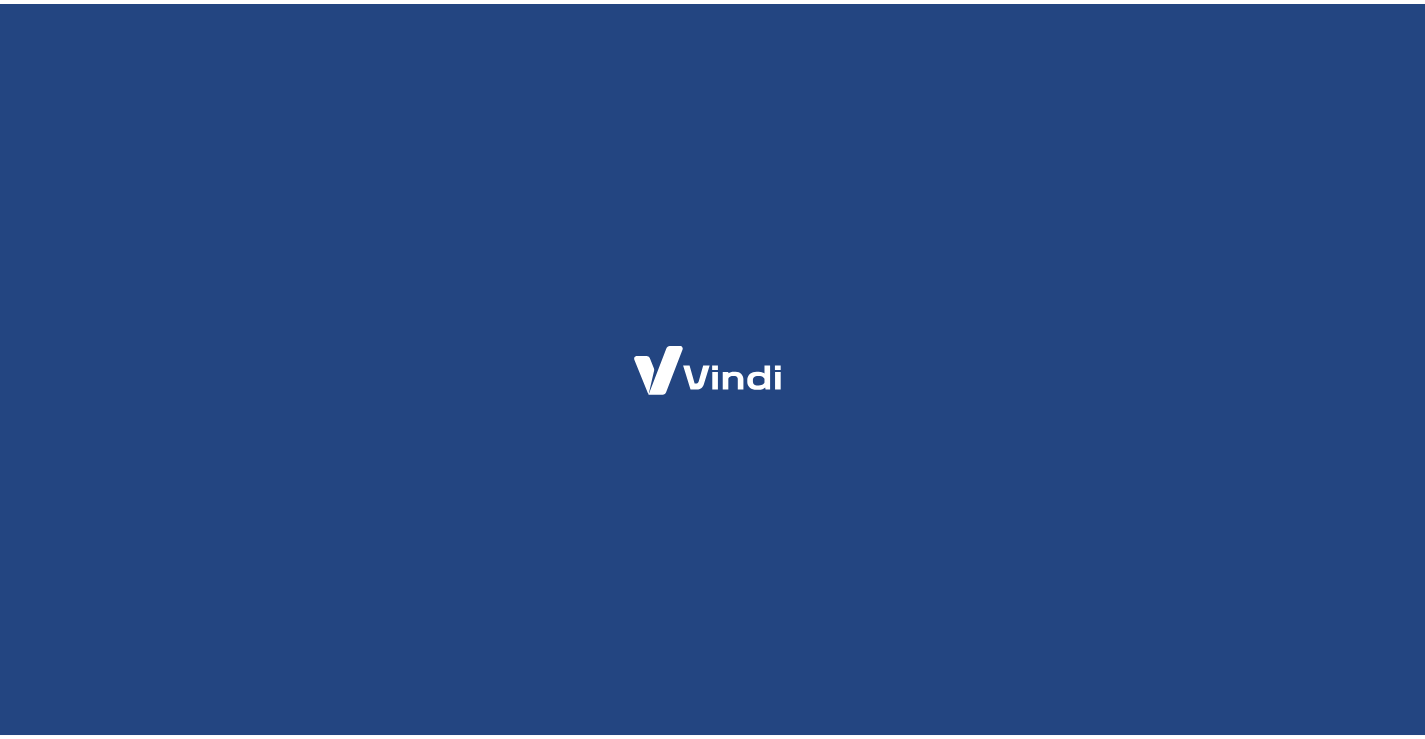 scroll, scrollTop: 0, scrollLeft: 0, axis: both 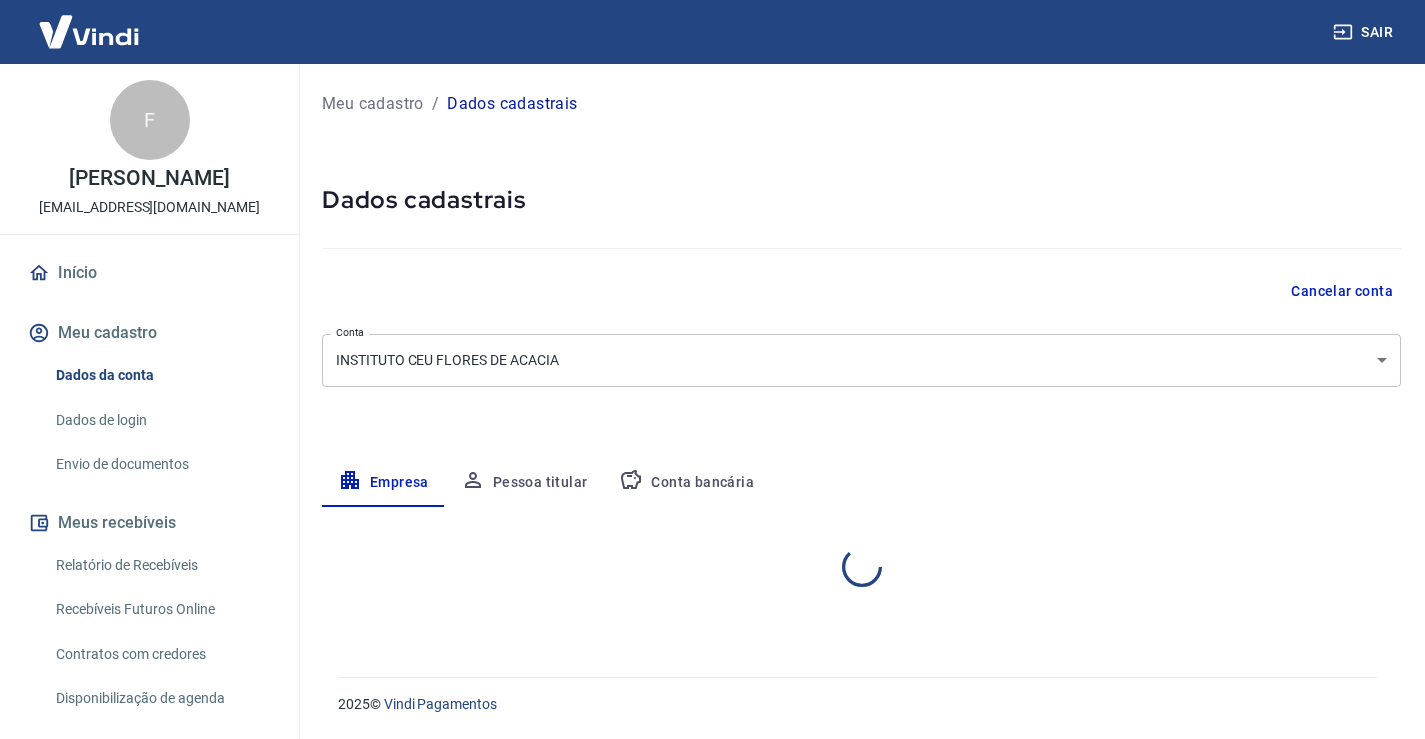select on "SP" 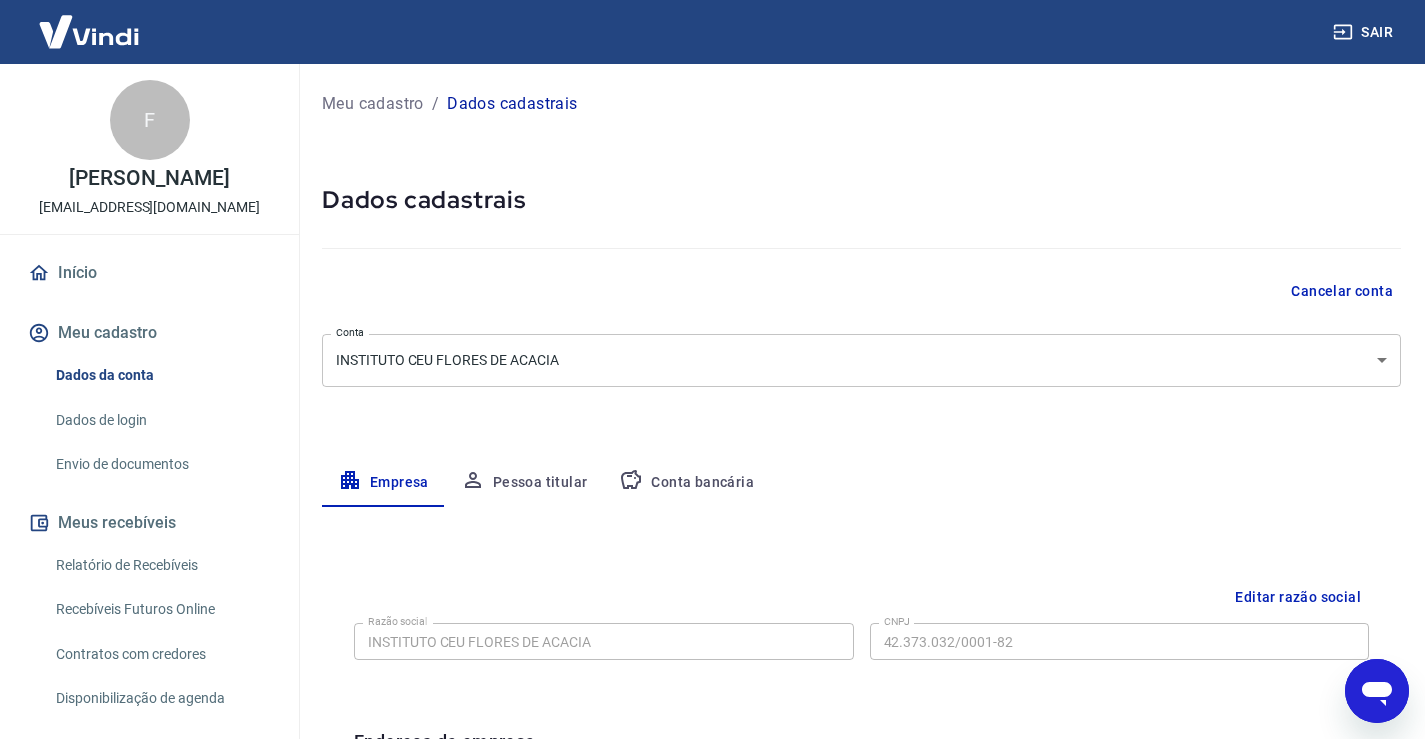 scroll, scrollTop: 0, scrollLeft: 0, axis: both 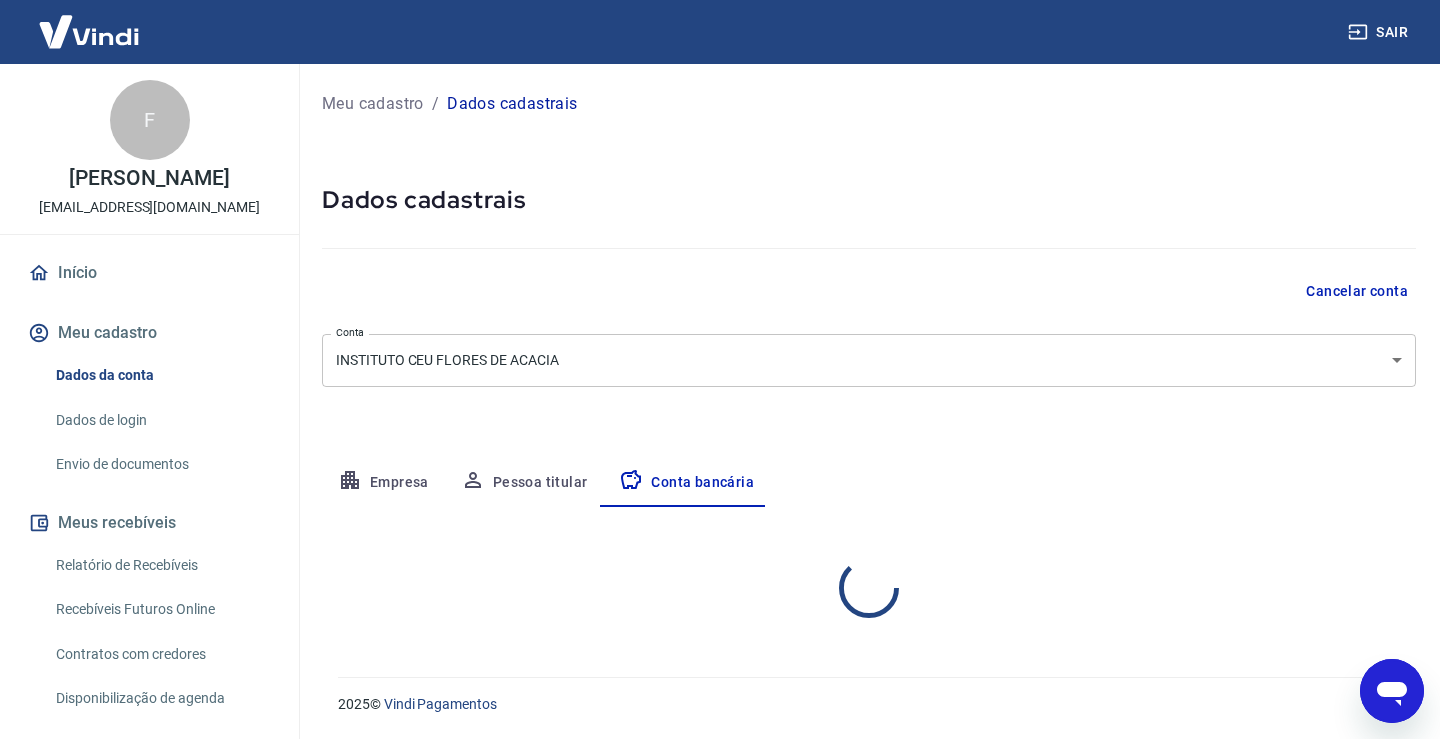select on "1" 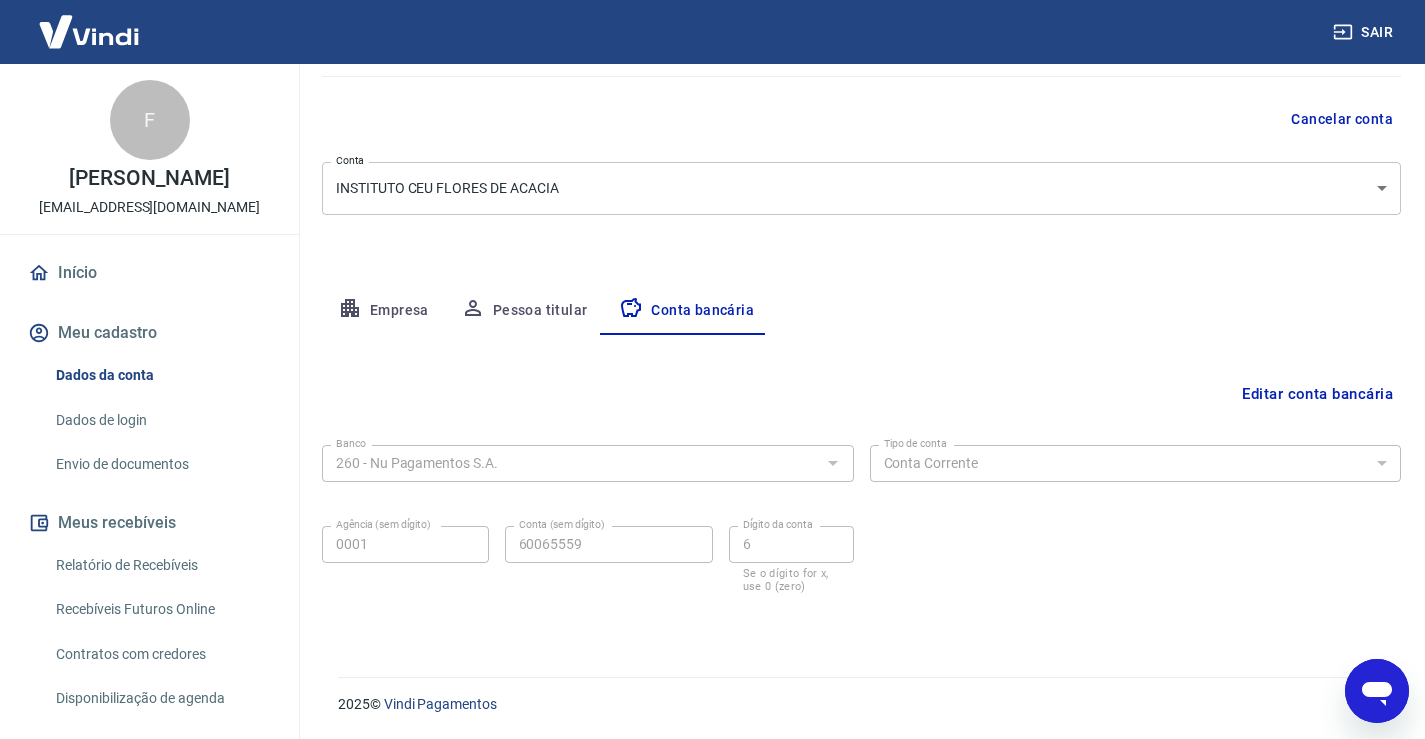 scroll, scrollTop: 0, scrollLeft: 0, axis: both 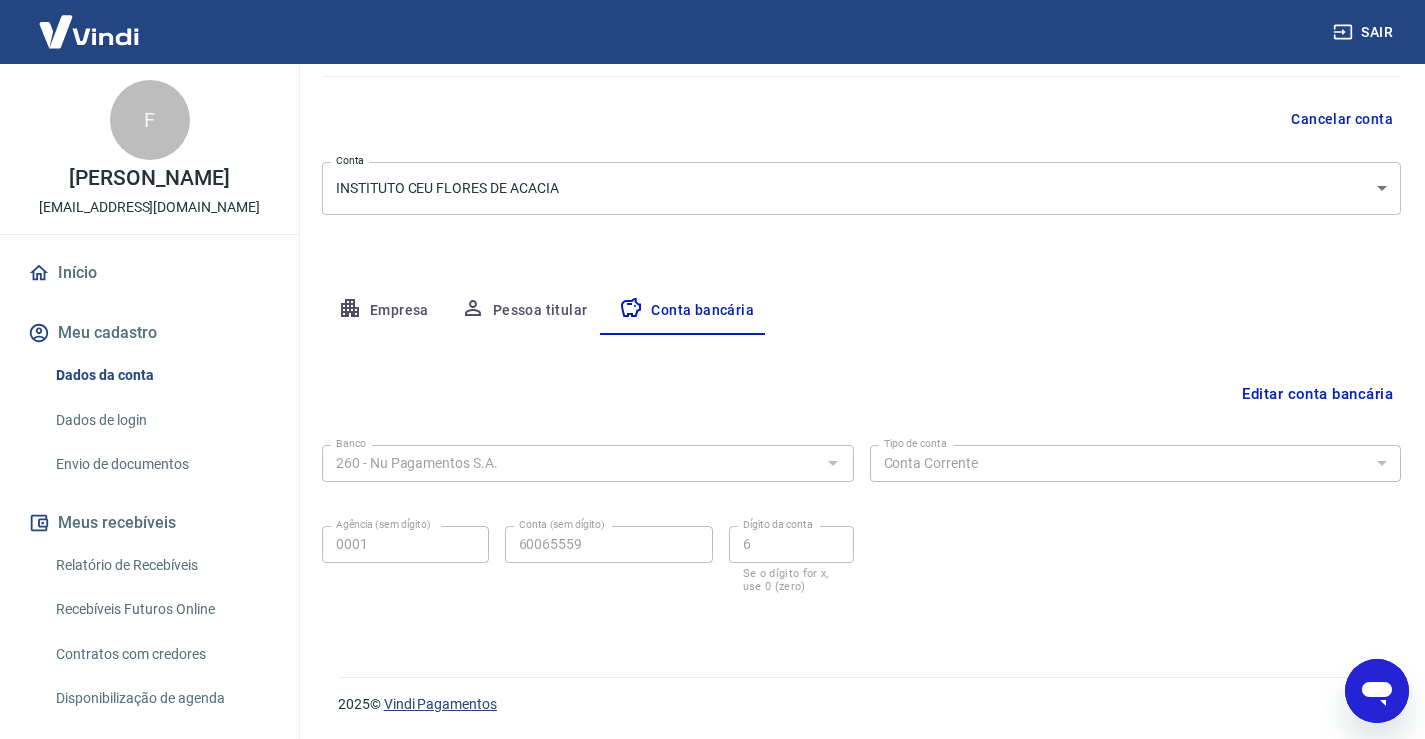 click on "Vindi Pagamentos" at bounding box center [440, 704] 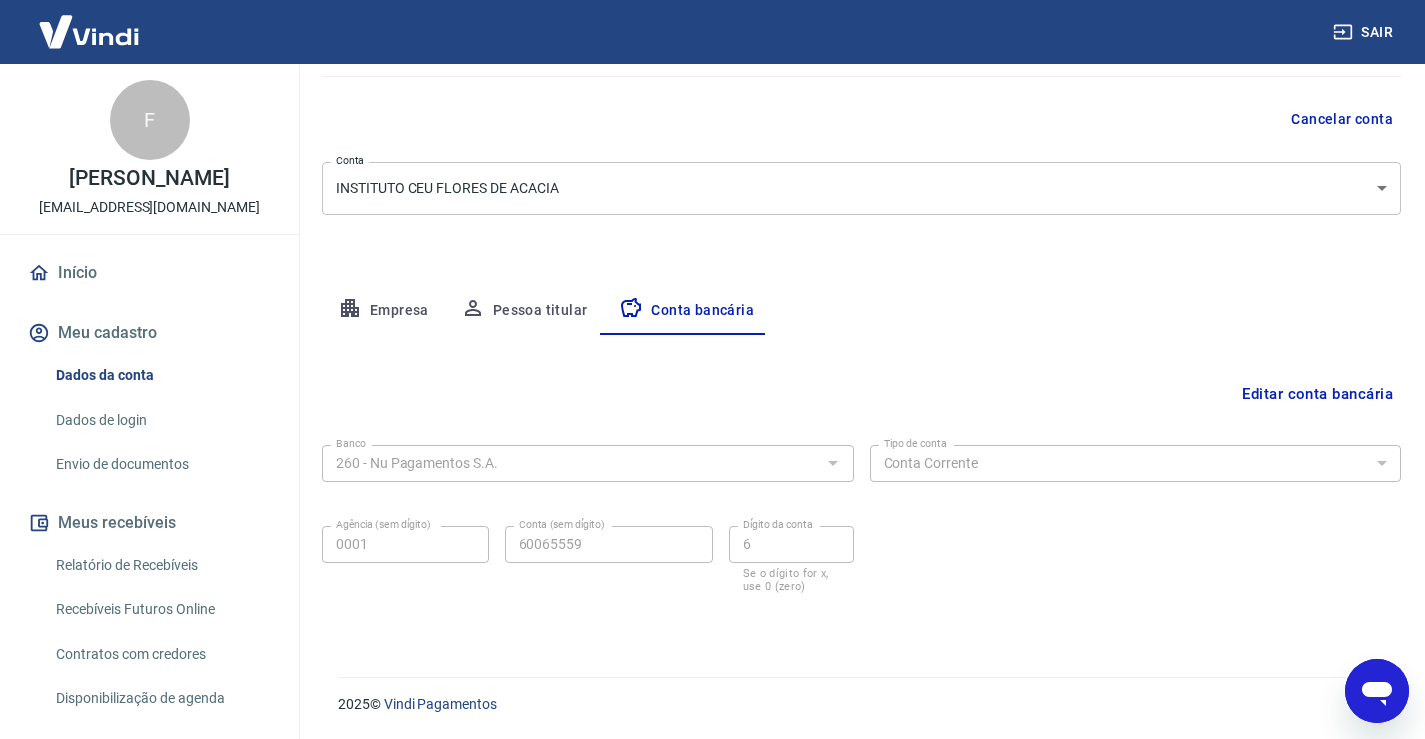 click on "Pessoa titular" at bounding box center (524, 311) 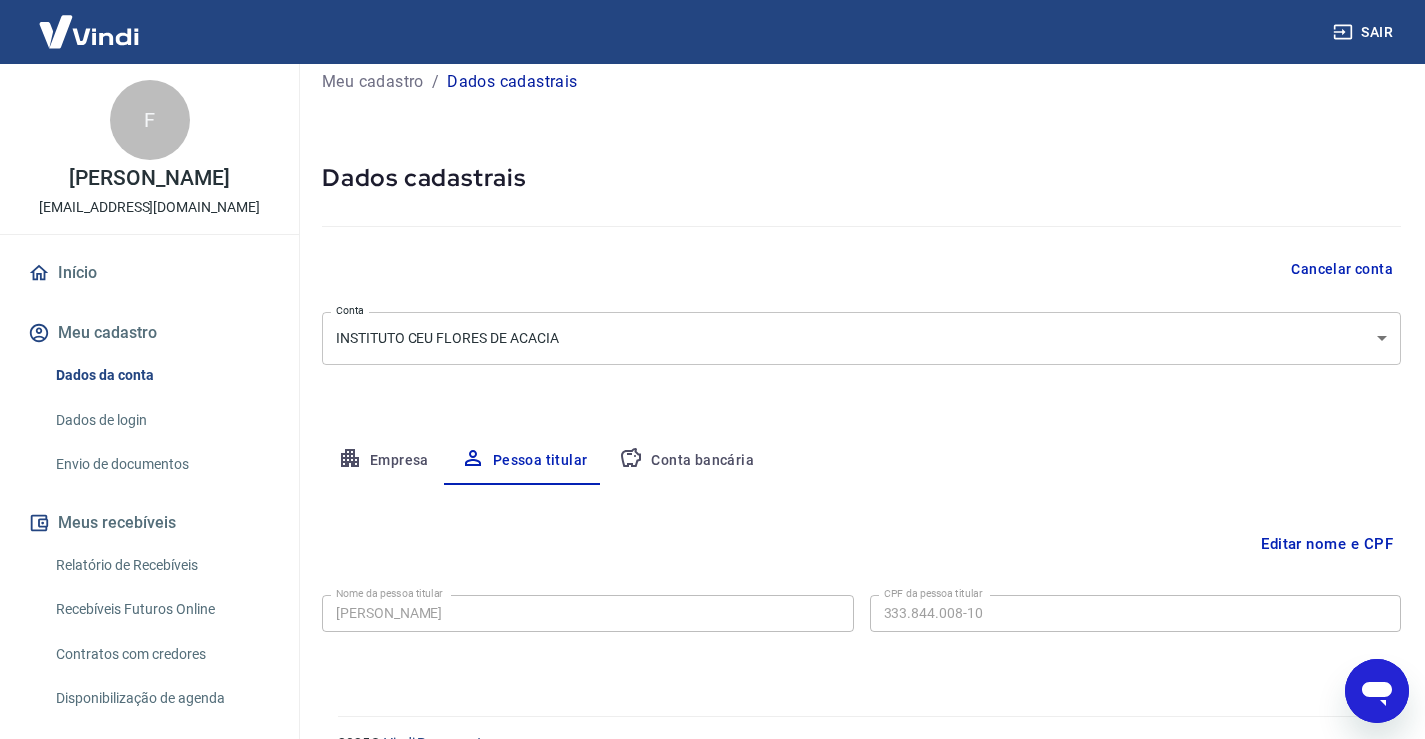 scroll, scrollTop: 61, scrollLeft: 0, axis: vertical 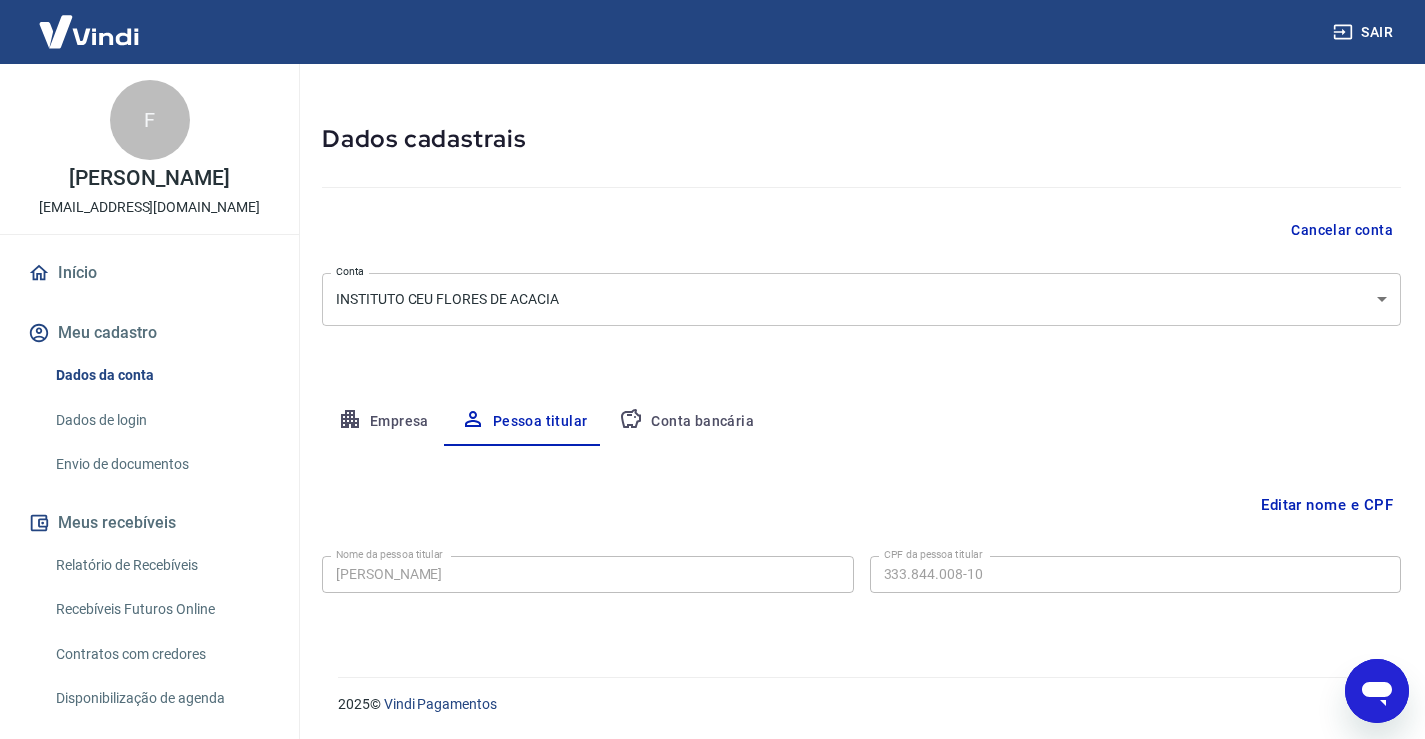 click on "Empresa" at bounding box center [383, 422] 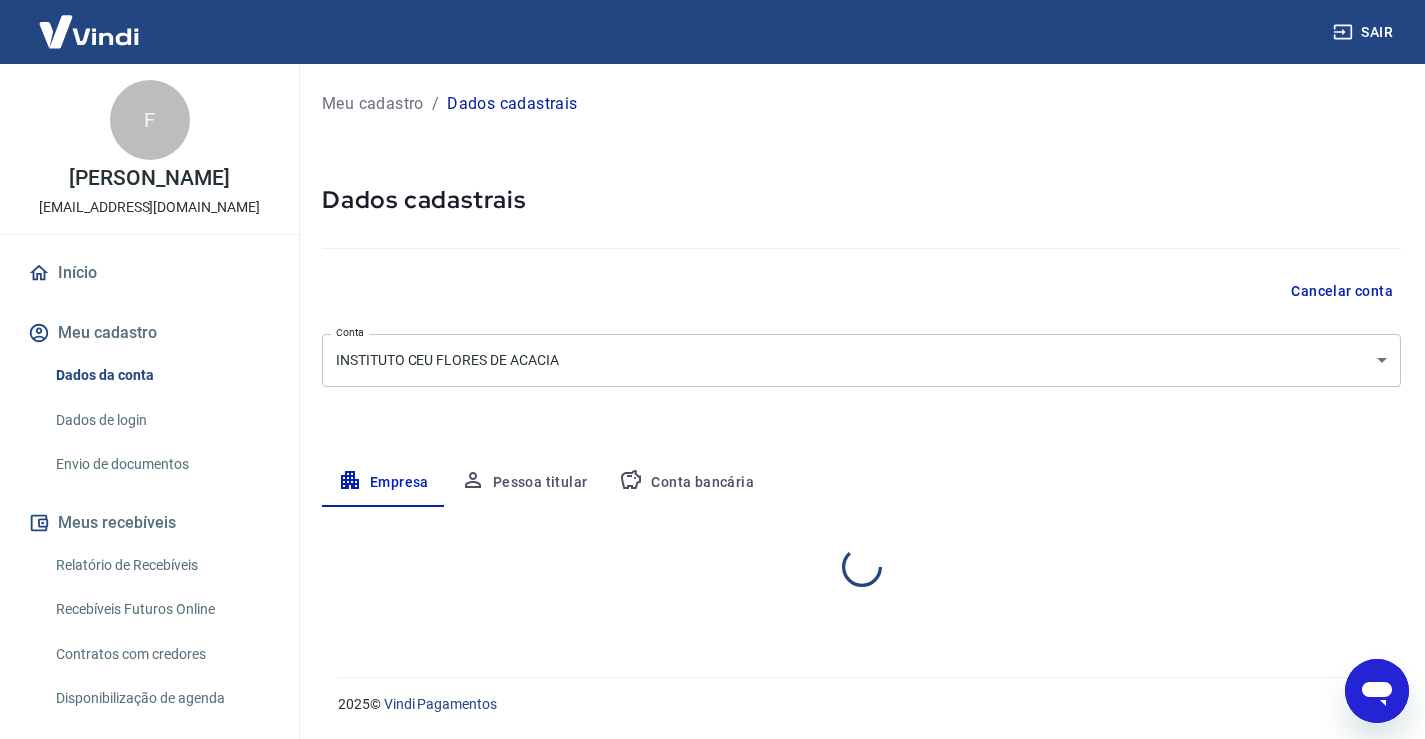 scroll, scrollTop: 0, scrollLeft: 0, axis: both 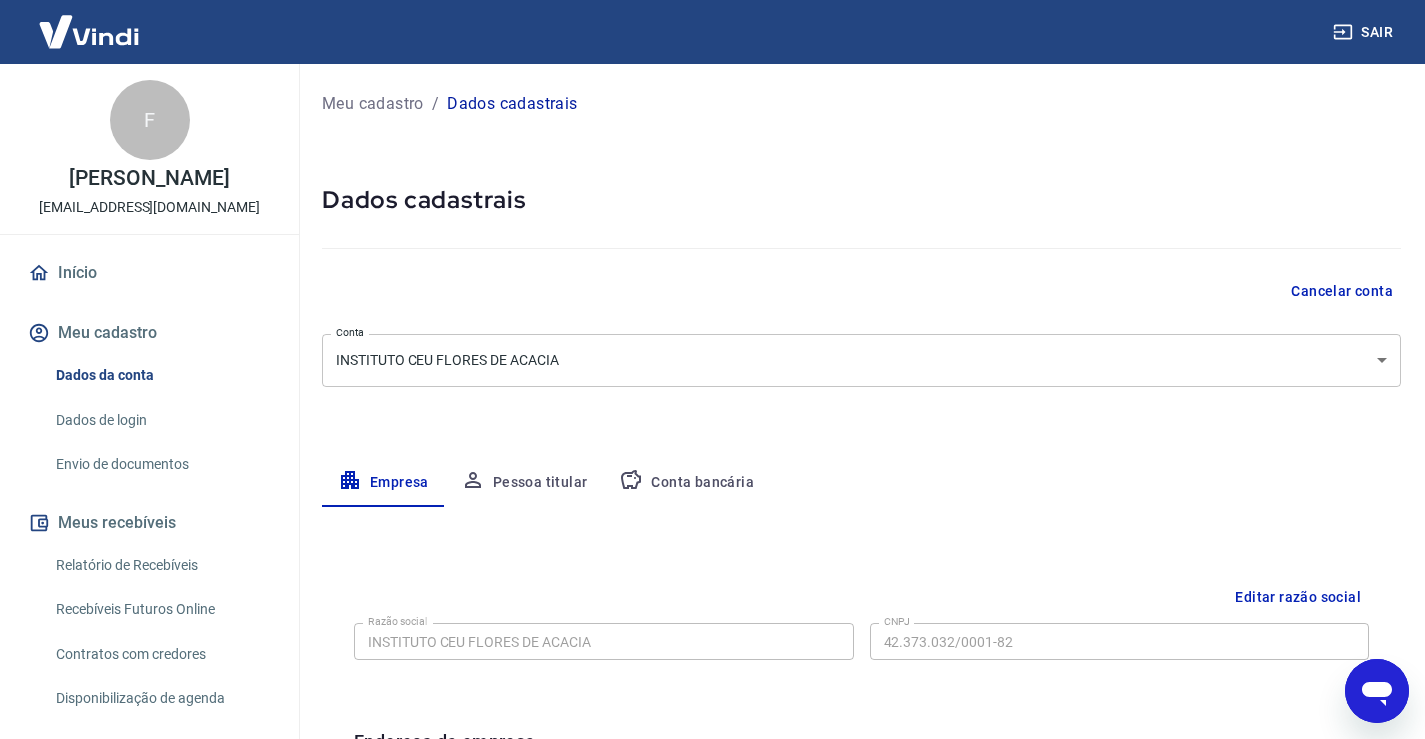 click on "Pessoa titular" at bounding box center (524, 483) 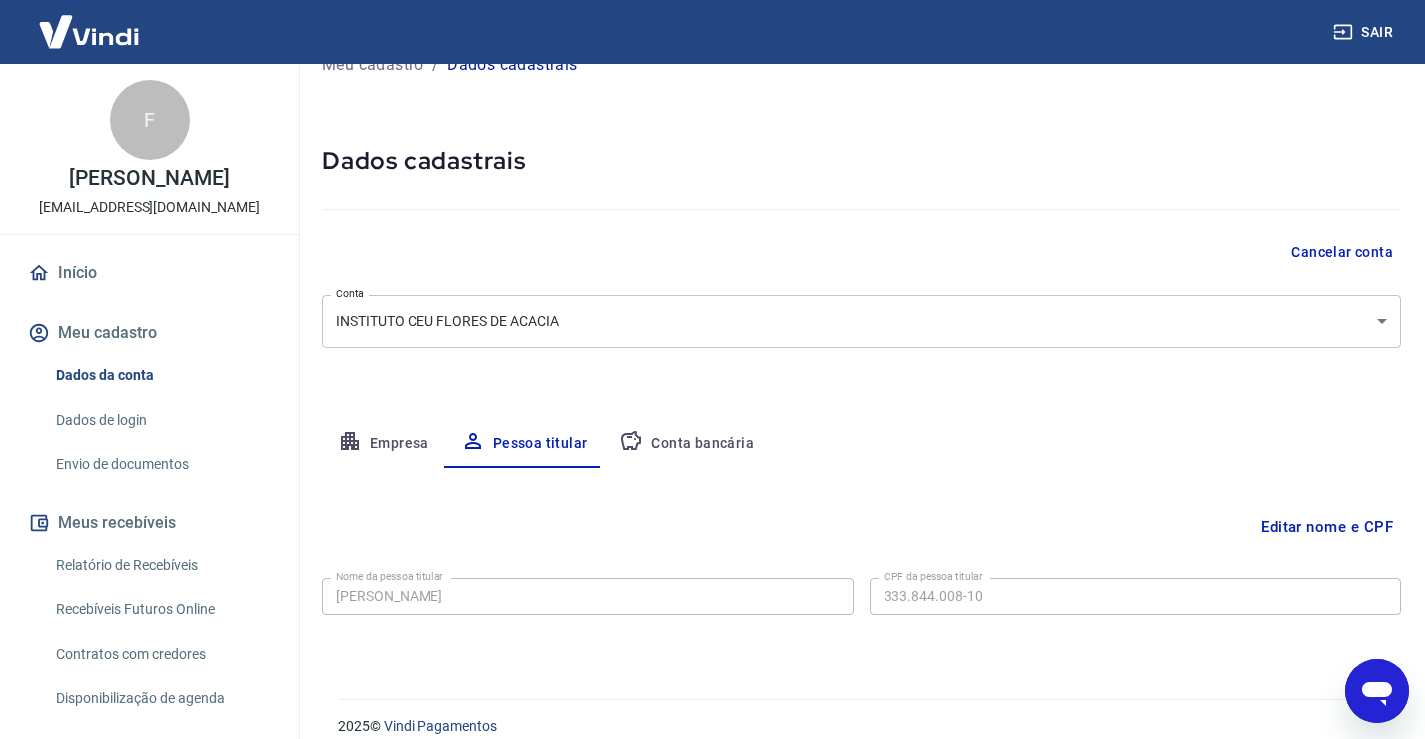 scroll, scrollTop: 61, scrollLeft: 0, axis: vertical 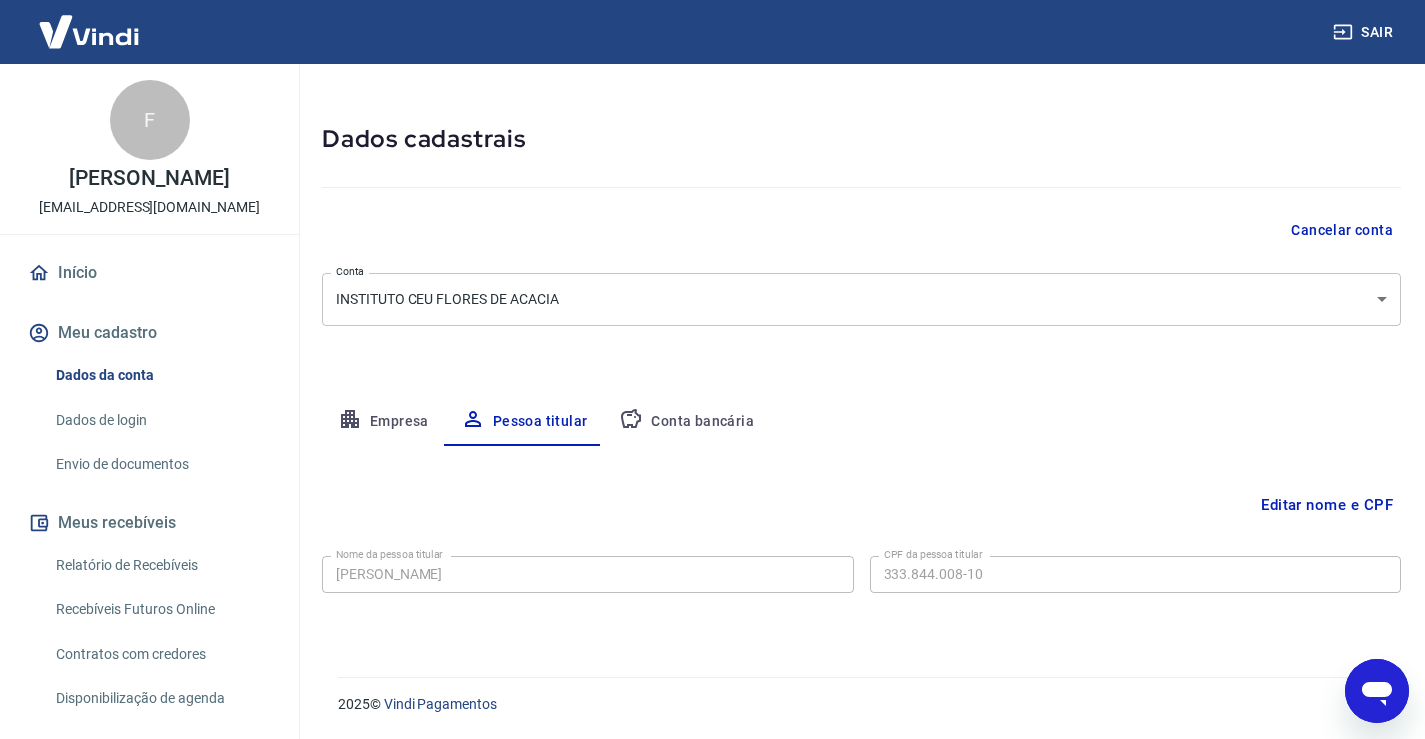 click on "Conta bancária" at bounding box center (686, 422) 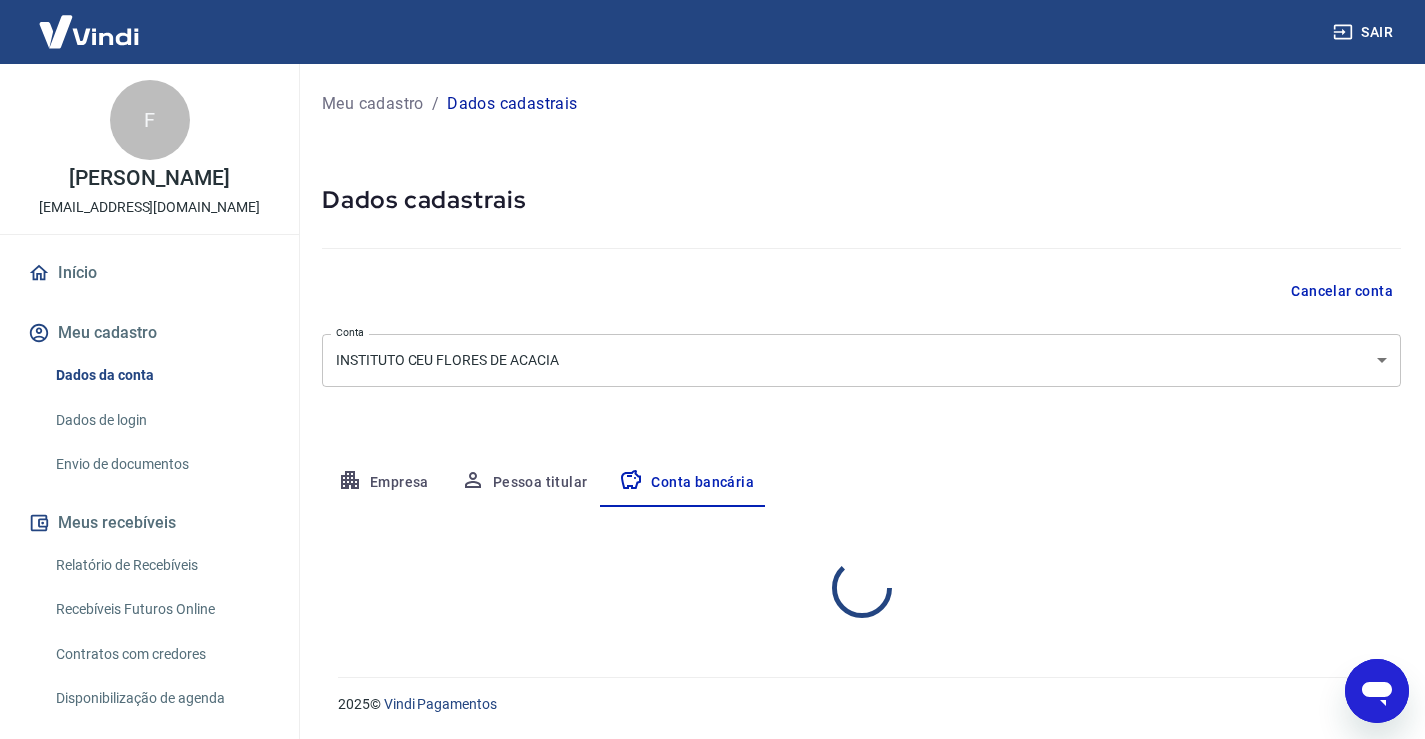 scroll, scrollTop: 0, scrollLeft: 0, axis: both 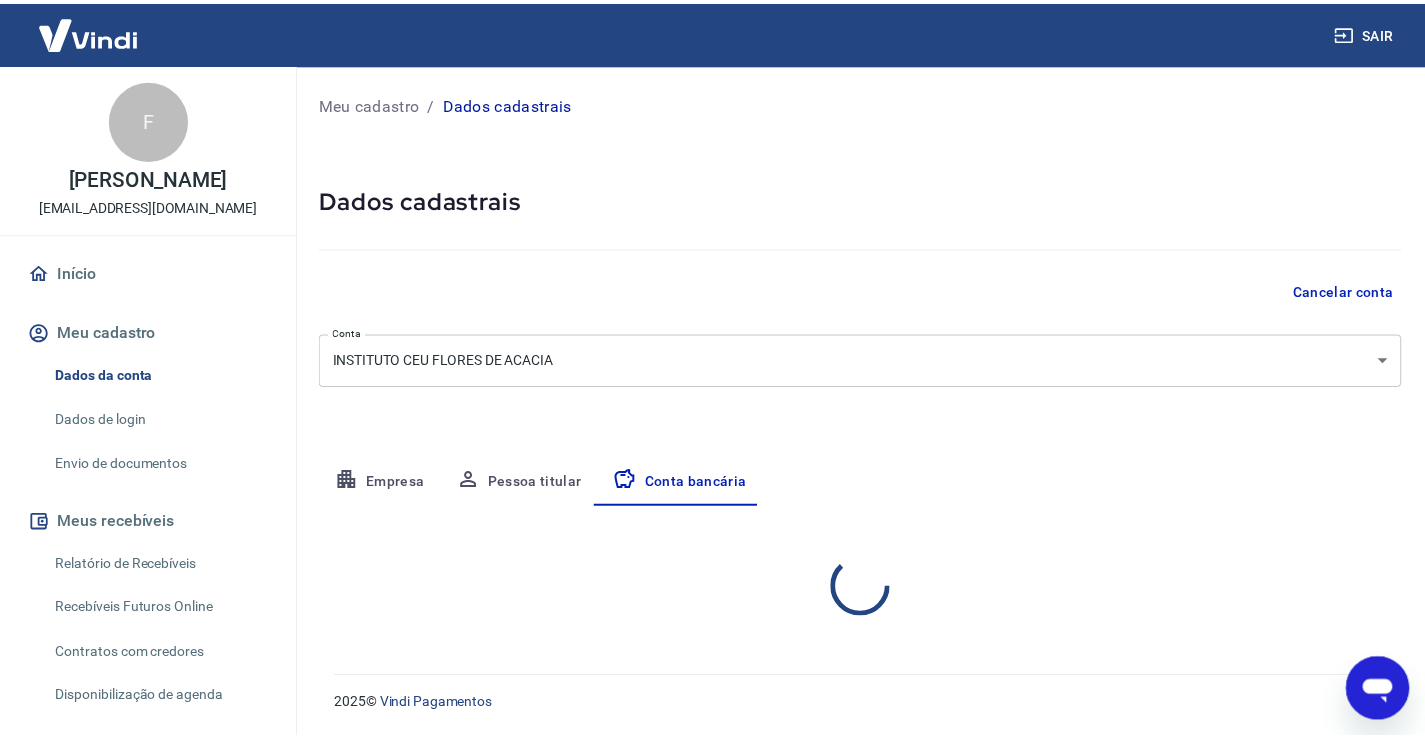 select on "1" 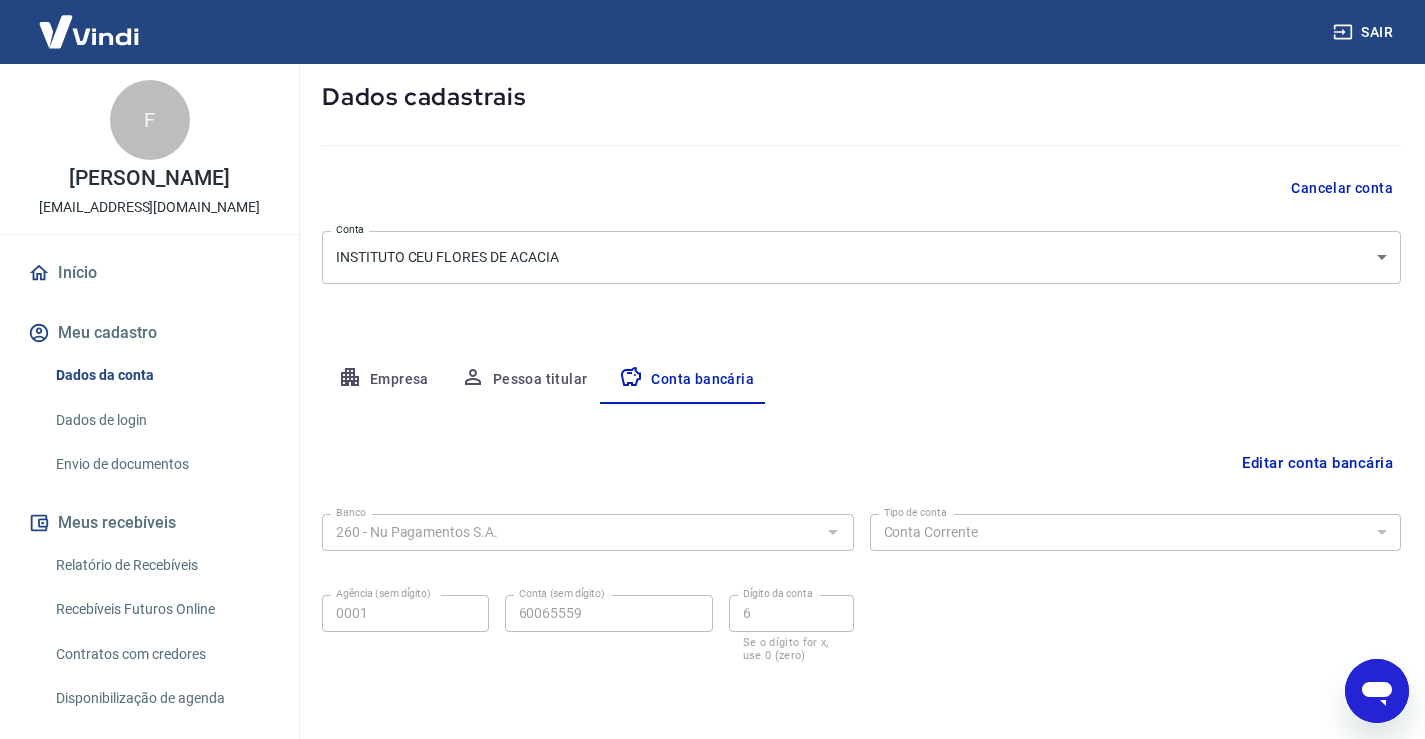 scroll, scrollTop: 172, scrollLeft: 0, axis: vertical 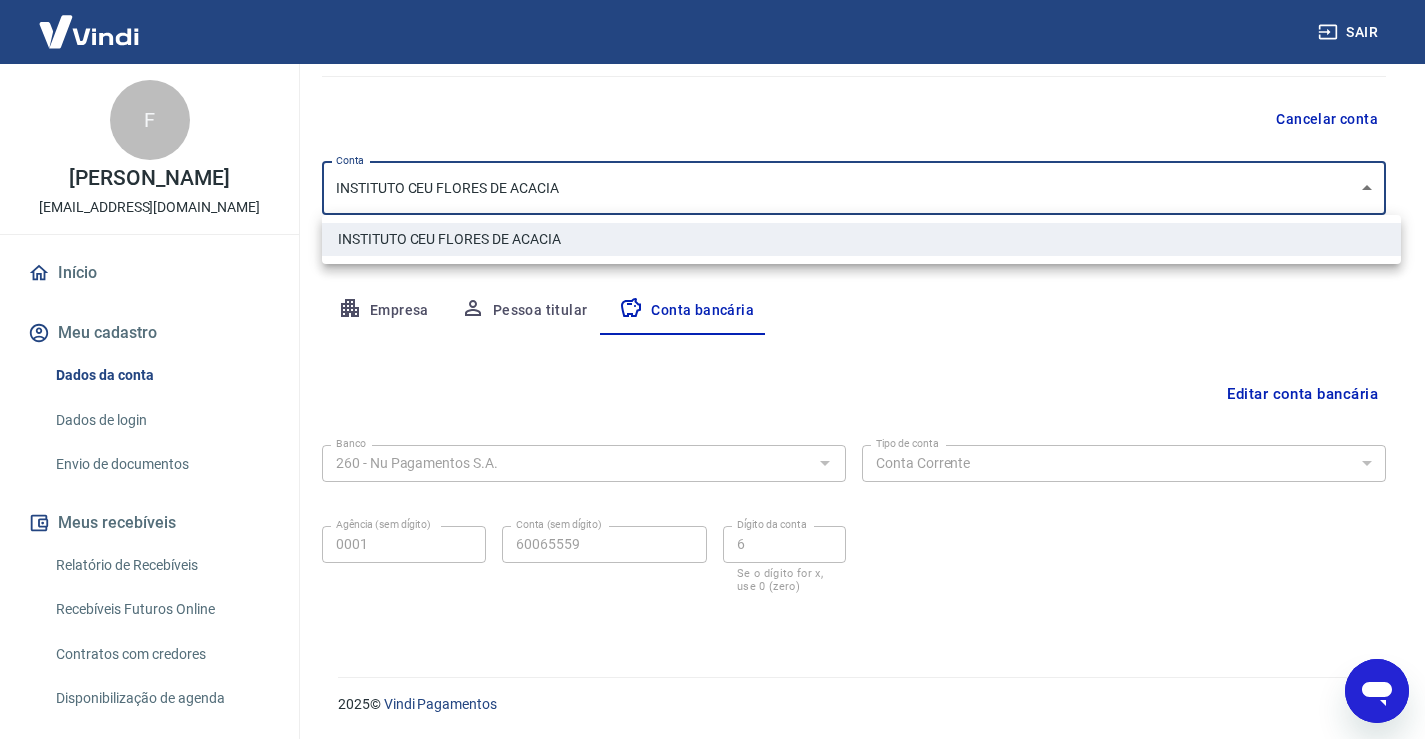 click on "Sair F Fernando Hernandez Santinato fernandosantinato@hotmail.com Início Meu cadastro Dados da conta Dados de login Envio de documentos Meus recebíveis Relatório de Recebíveis Recebíveis Futuros Online Contratos com credores Disponibilização de agenda Segurança Fale conosco Volte para o portal de gerenciamento de vendas do Intermediador. Voltar para  Intermediador Meu cadastro / Dados cadastrais Dados cadastrais Cancelar conta Conta INSTITUTO CEU FLORES DE ACACIA [object Object] Conta Empresa Pessoa titular Conta bancária Editar conta bancária Banco 260 - Nu Pagamentos S.A. Banco Tipo de conta Conta Corrente Conta Poupança Tipo de conta Agência (sem dígito) 0001 Agência (sem dígito) Conta (sem dígito) 60065559 Conta (sem dígito) Dígito da conta 6 Dígito da conta Se o dígito for x, use 0 (zero) Atenção Salvar Cancelar 2025  ©   Vindi Pagamentos INSTITUTO CEU FLORES DE ACACIA" at bounding box center [712, 197] 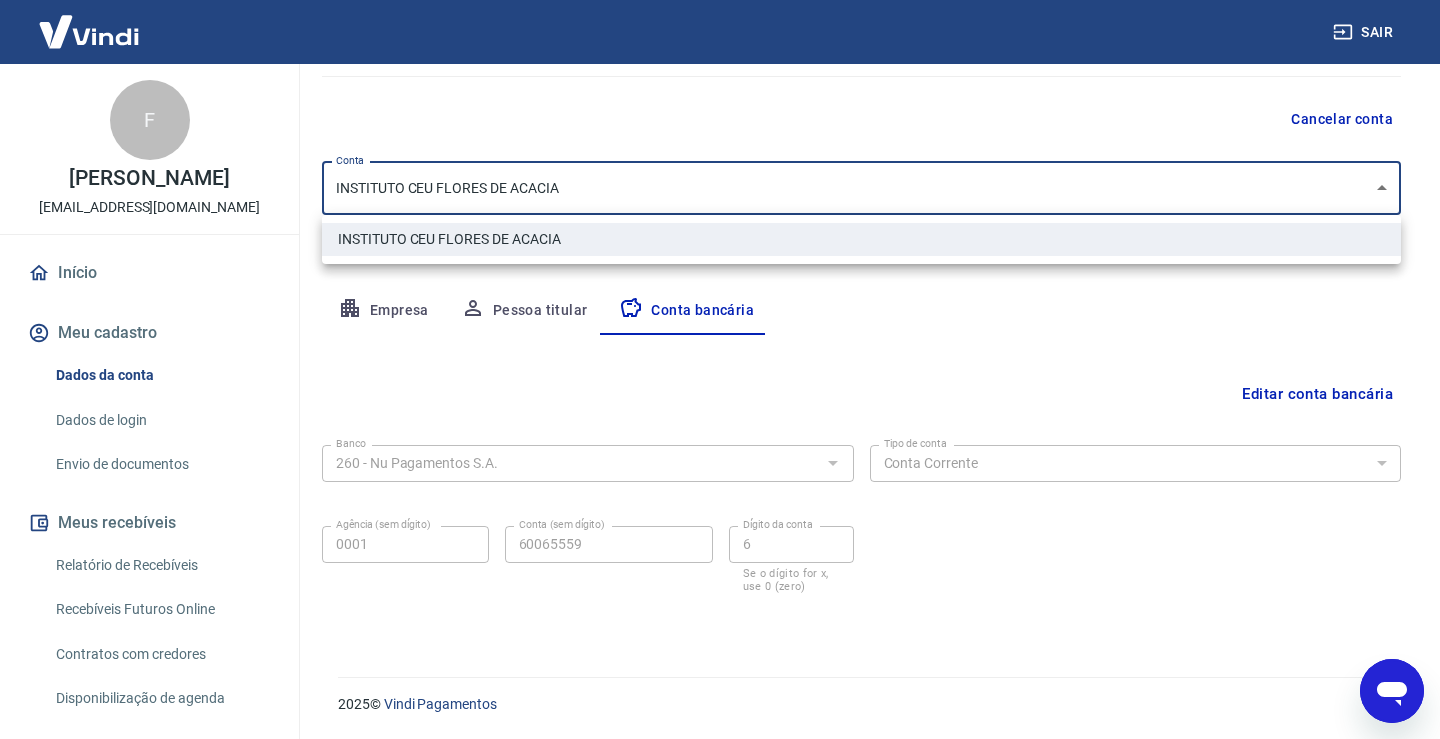 click at bounding box center [720, 369] 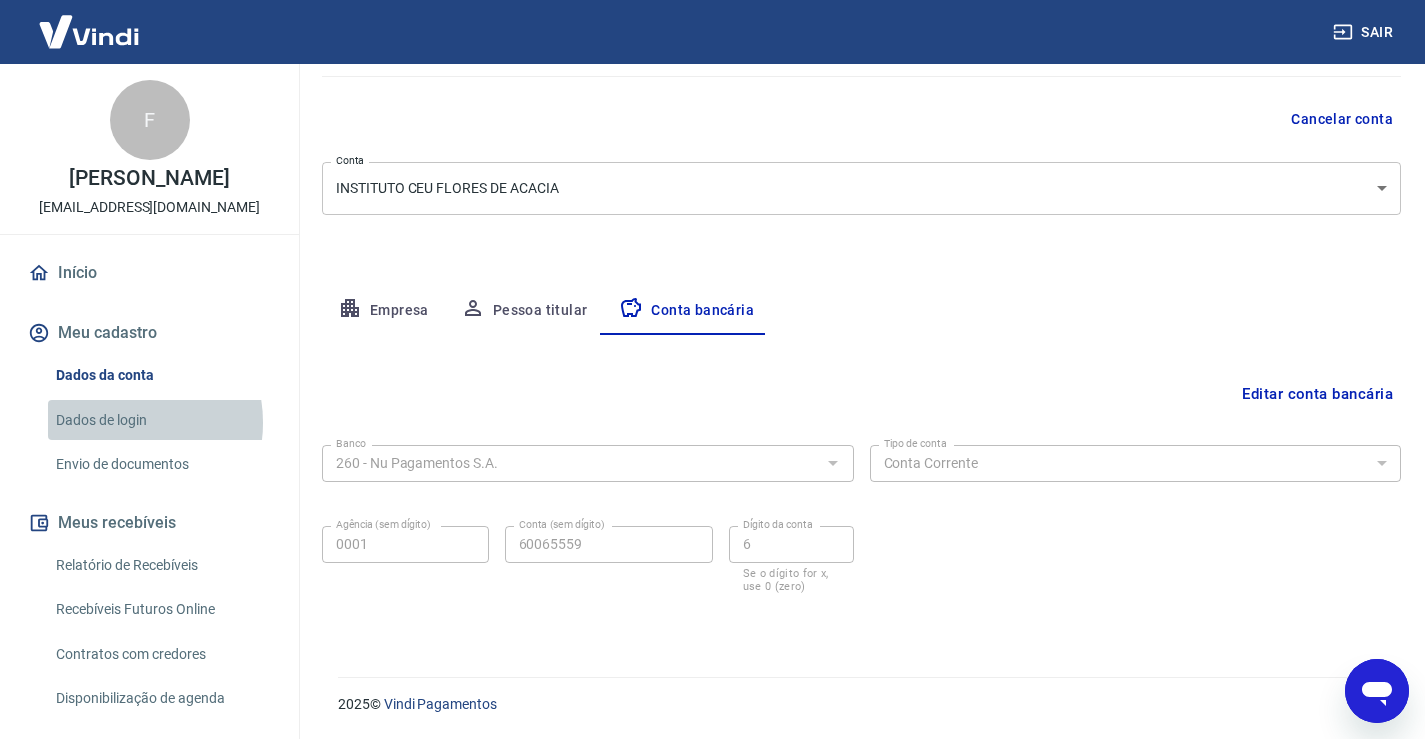 click on "Dados de login" at bounding box center (161, 420) 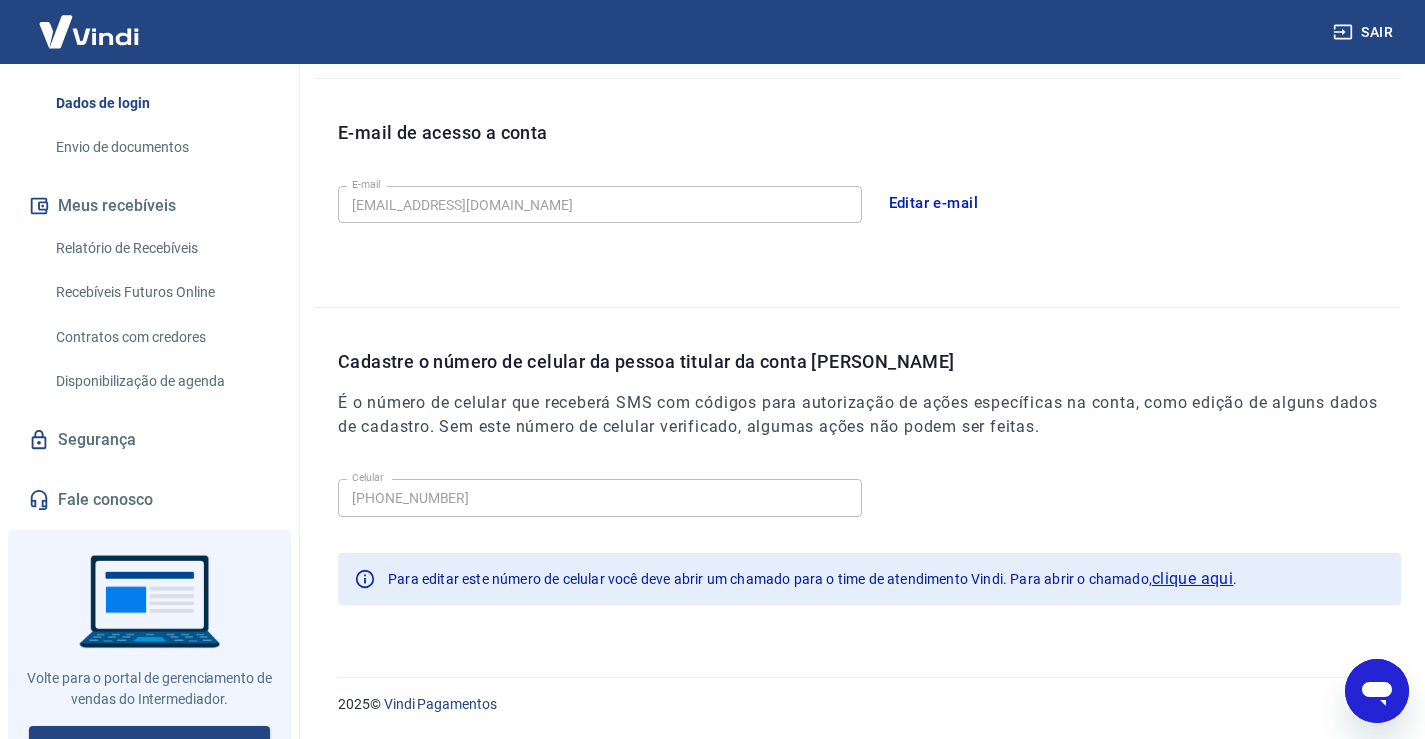 scroll, scrollTop: 363, scrollLeft: 0, axis: vertical 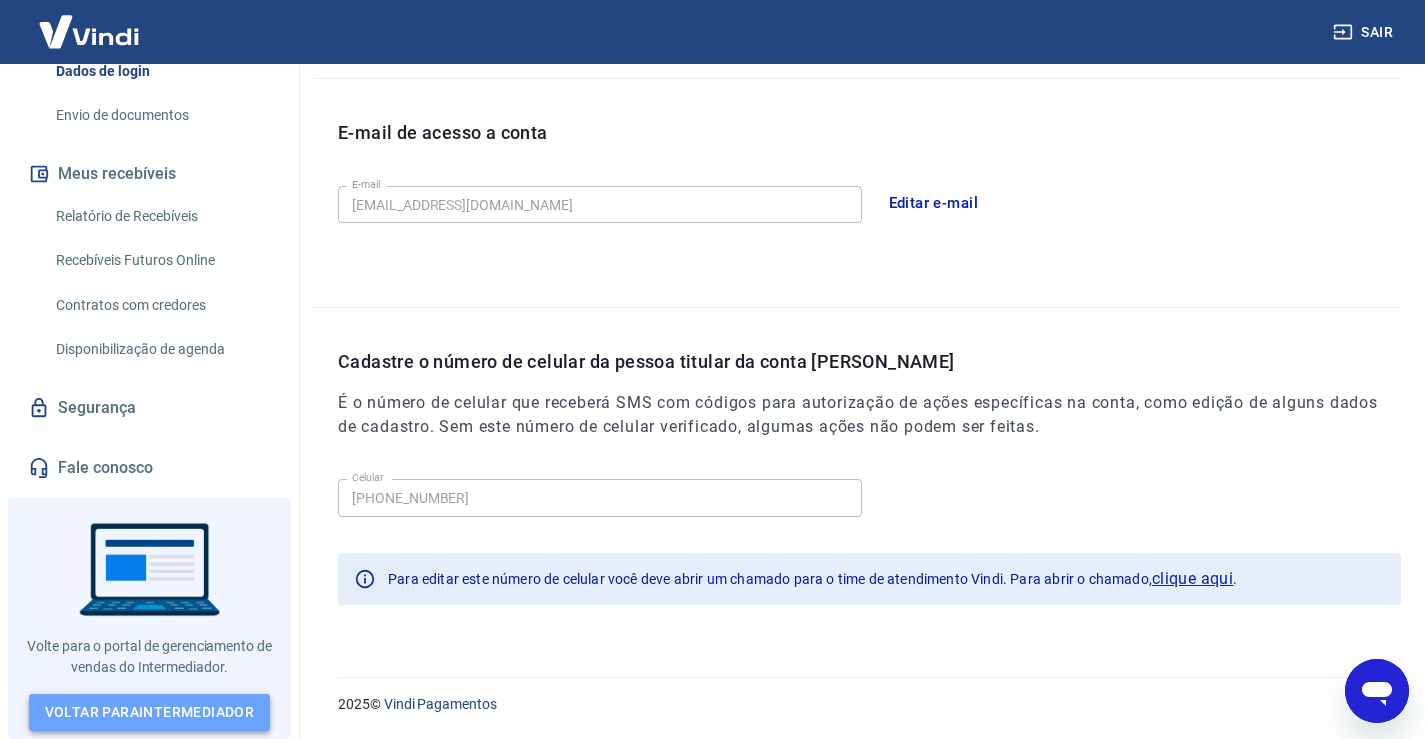 click on "Voltar para  Intermediador" at bounding box center (150, 712) 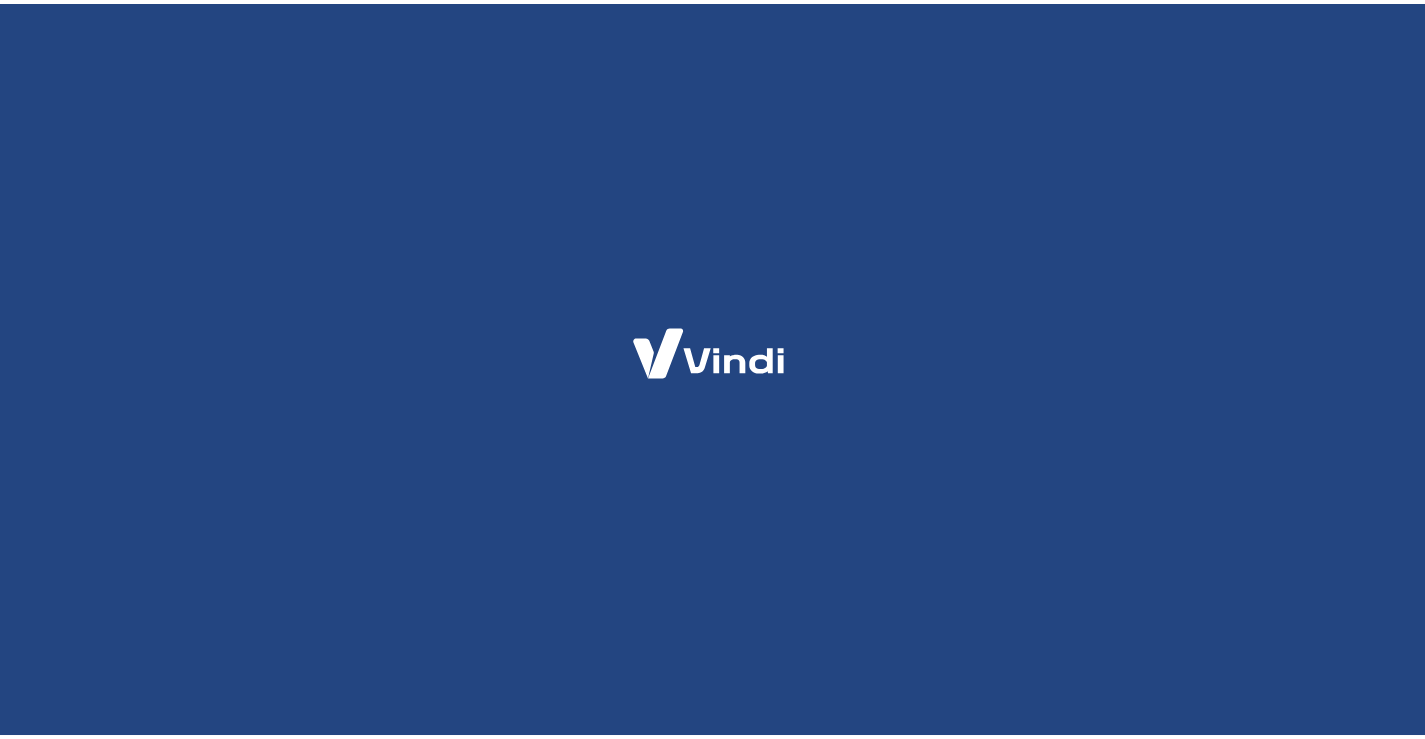 scroll, scrollTop: 0, scrollLeft: 0, axis: both 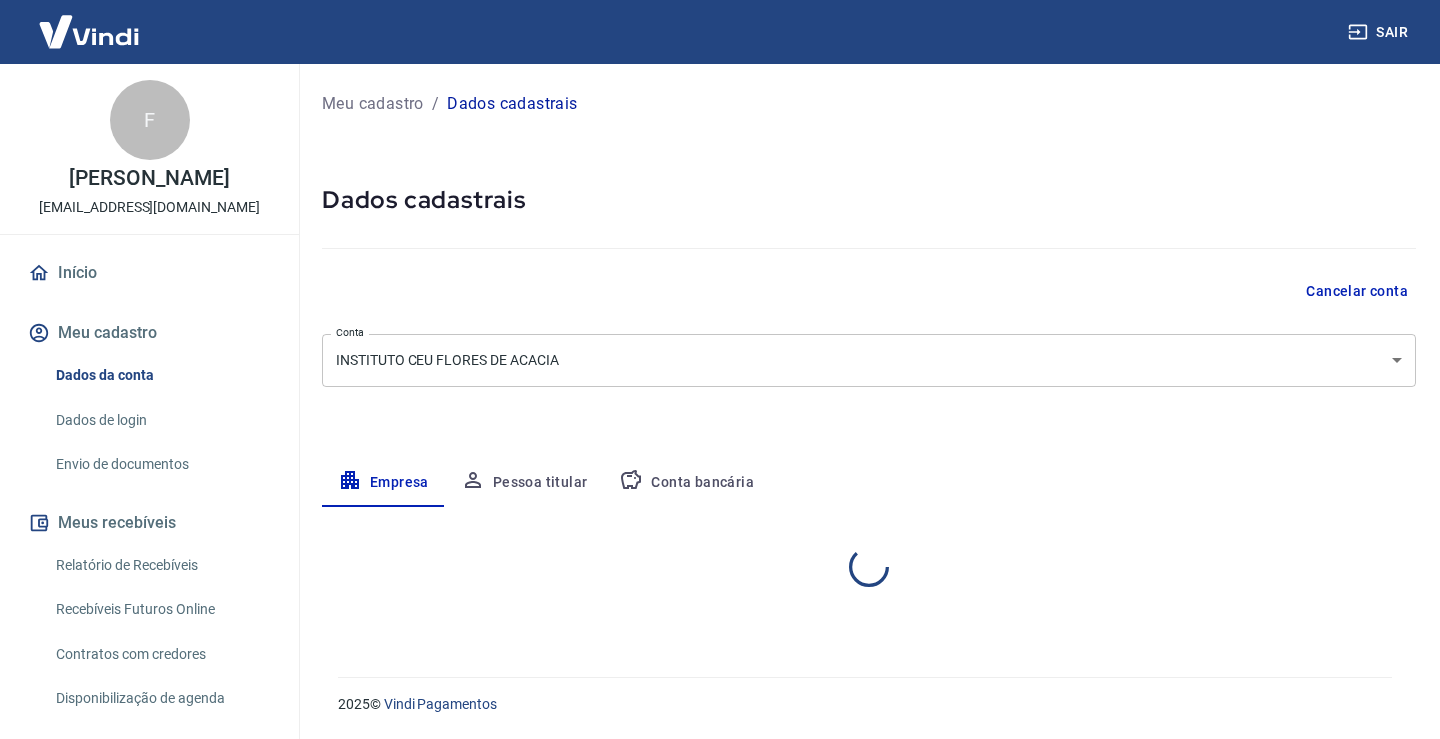 select on "SP" 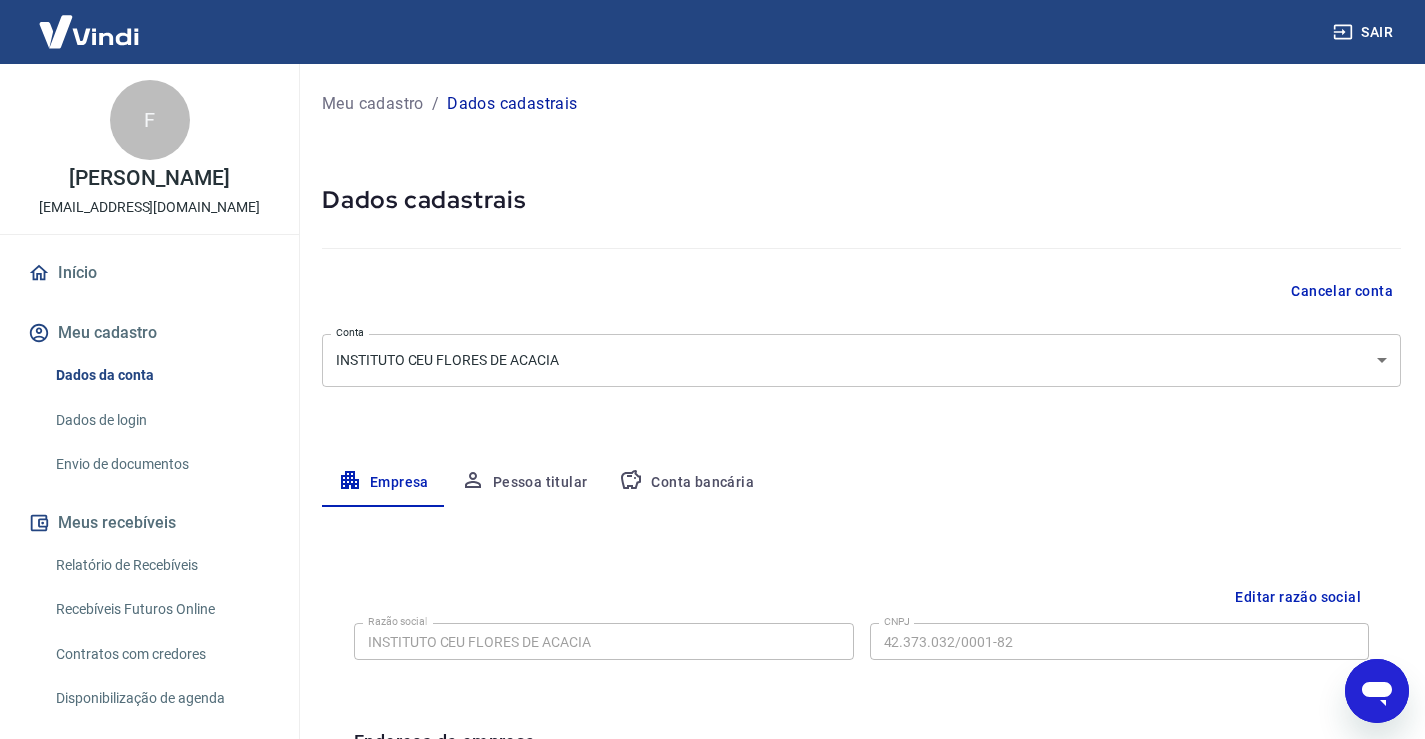scroll, scrollTop: 0, scrollLeft: 0, axis: both 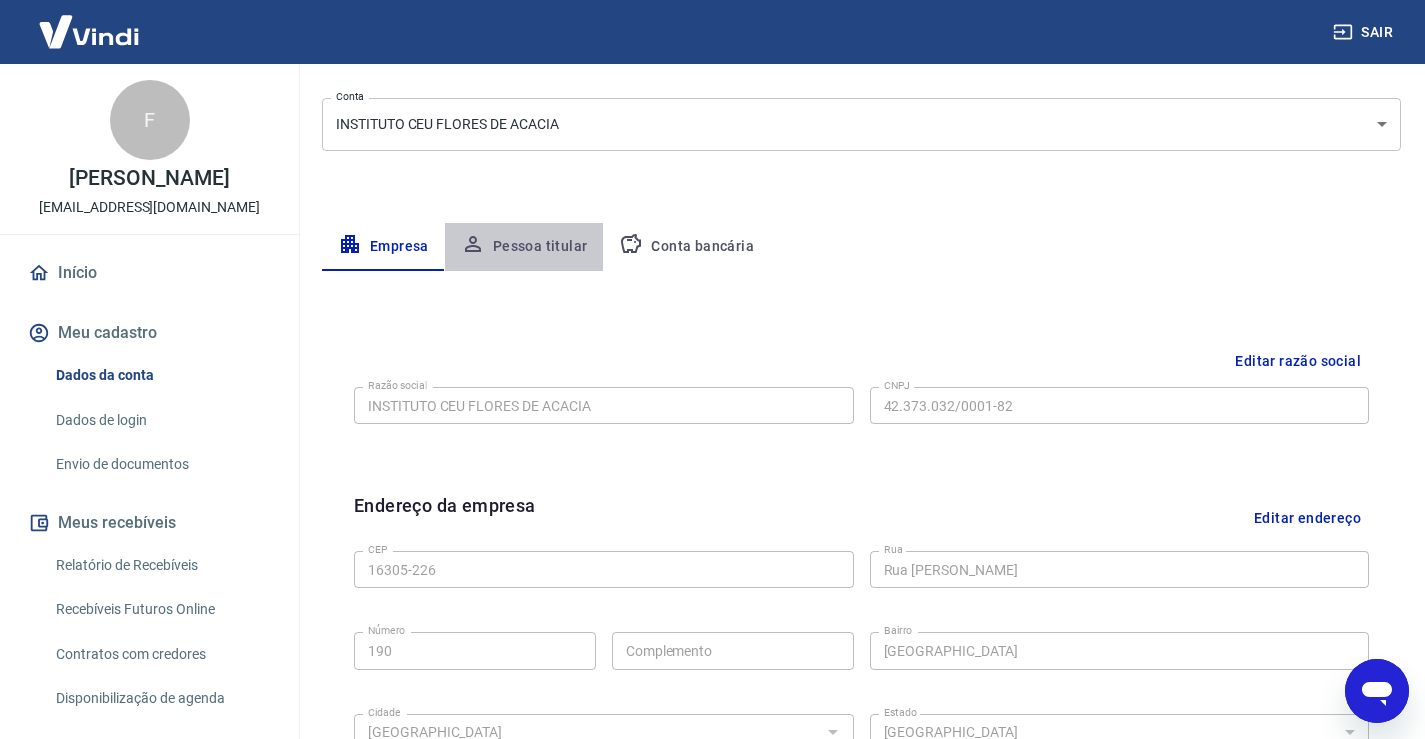 click on "Pessoa titular" at bounding box center (524, 247) 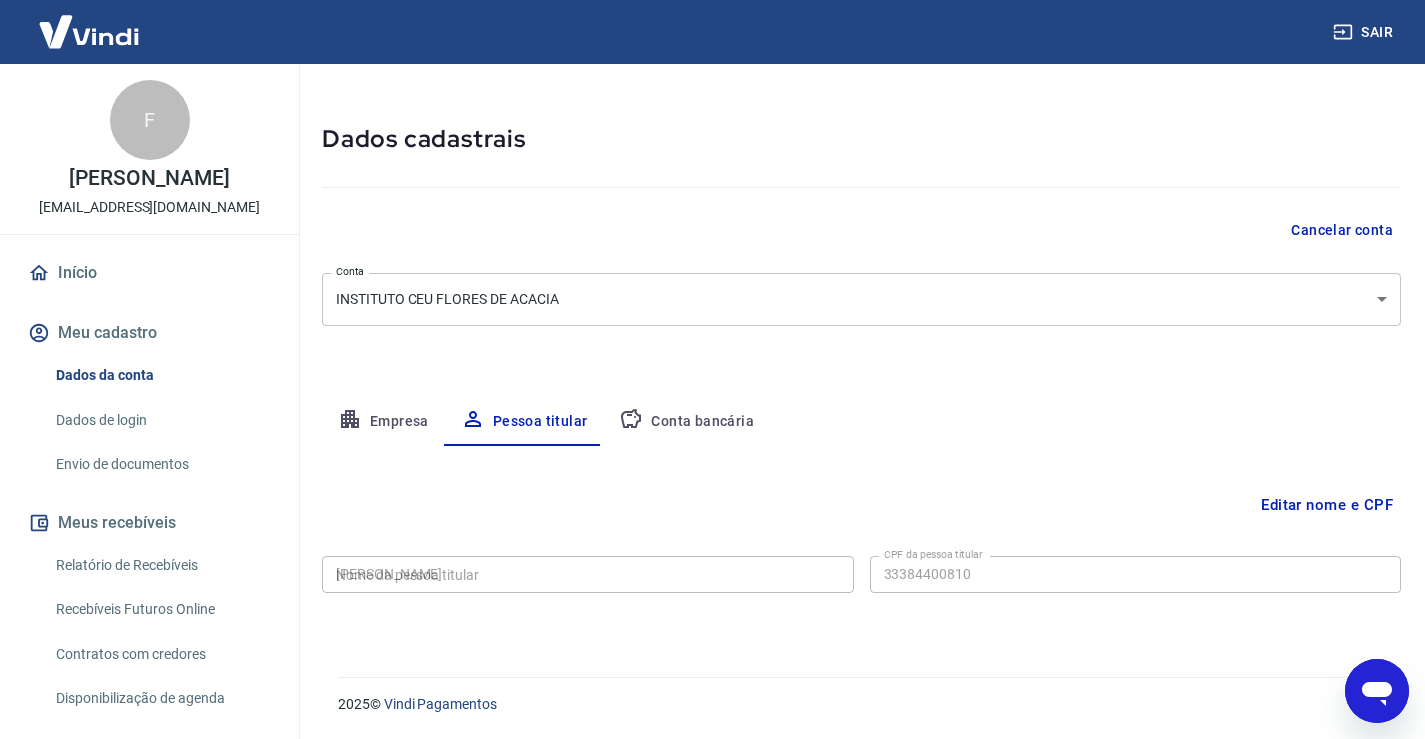 type on "333.844.008-10" 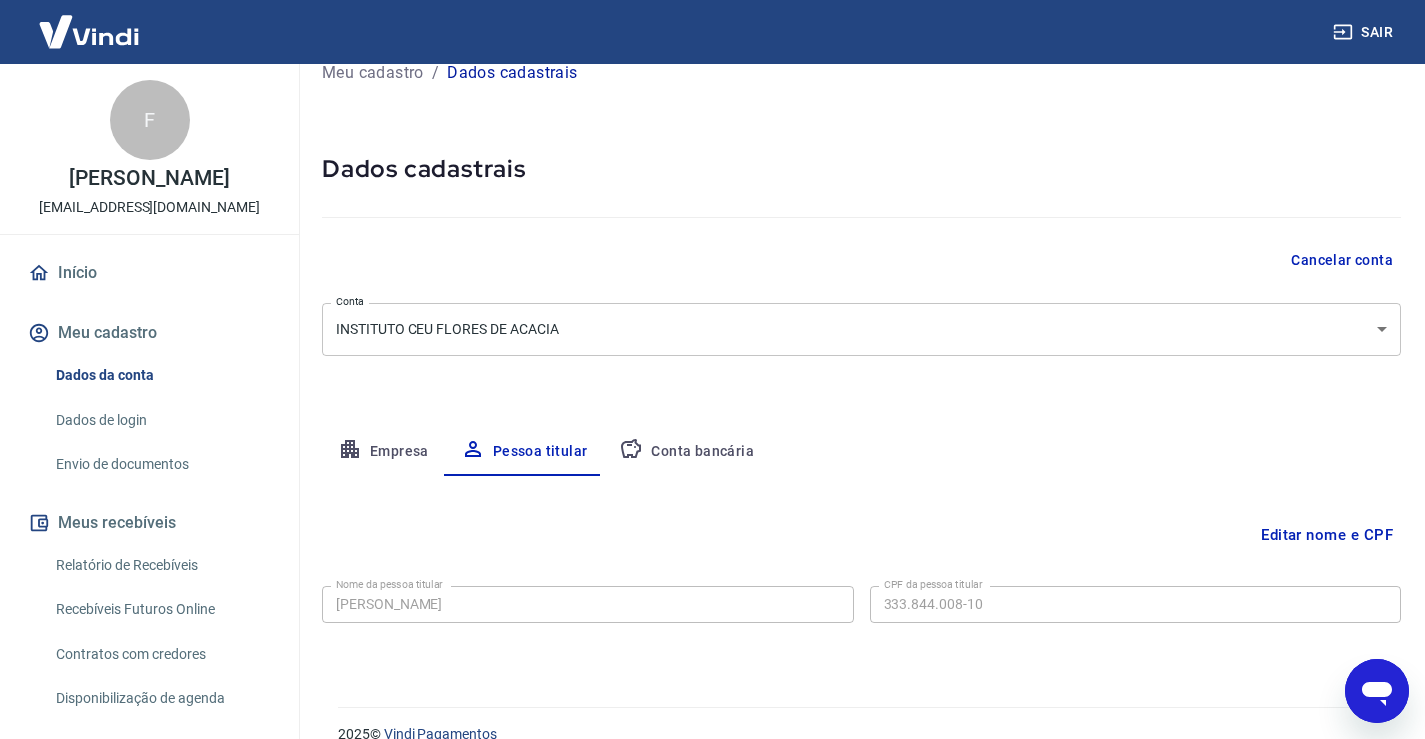 scroll, scrollTop: 61, scrollLeft: 0, axis: vertical 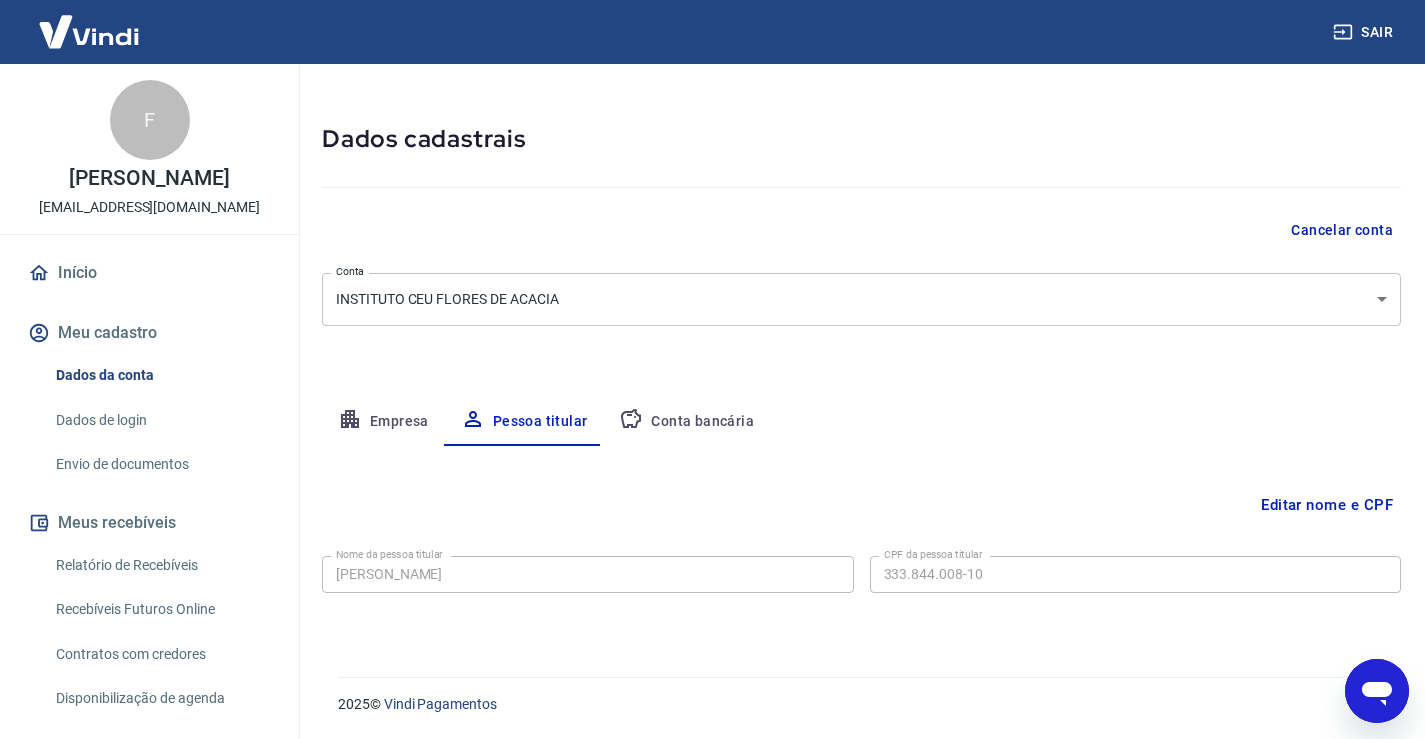click on "Conta bancária" at bounding box center (686, 422) 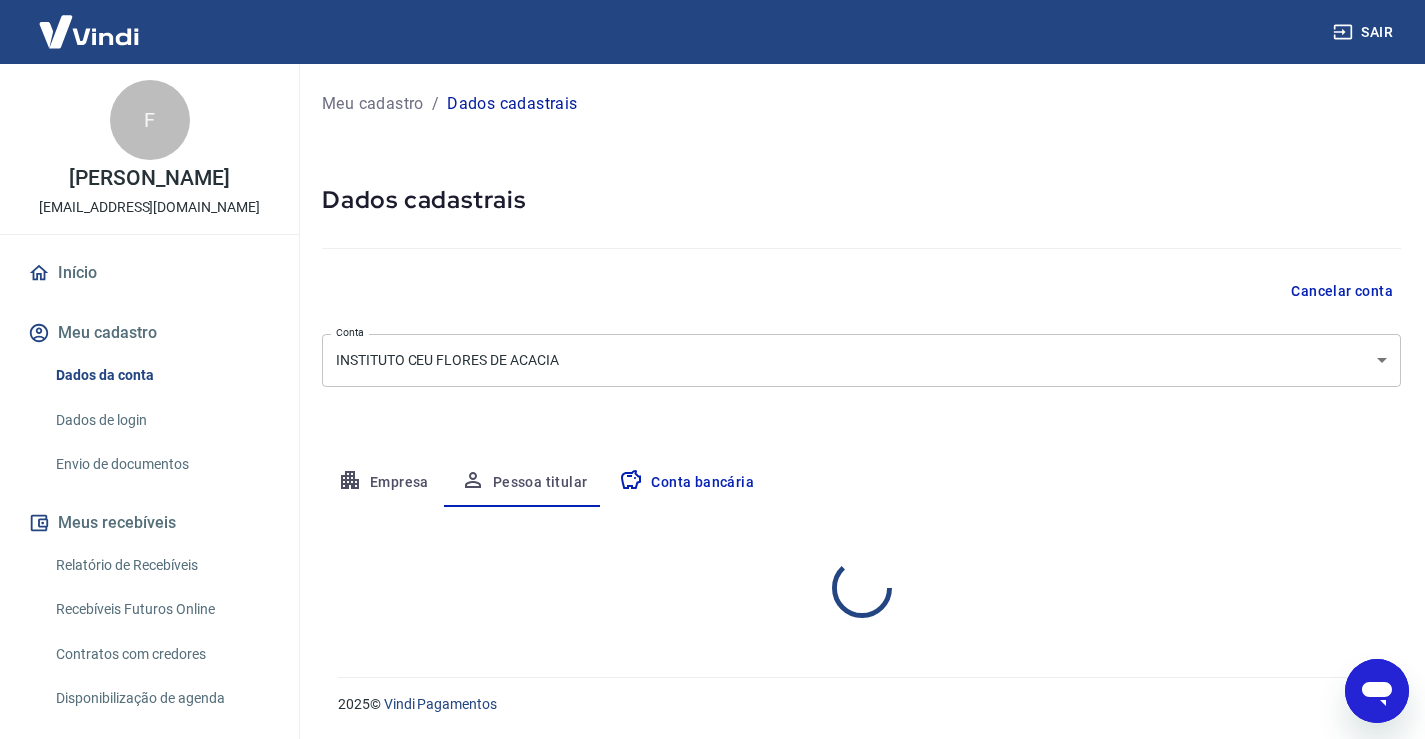 scroll, scrollTop: 0, scrollLeft: 0, axis: both 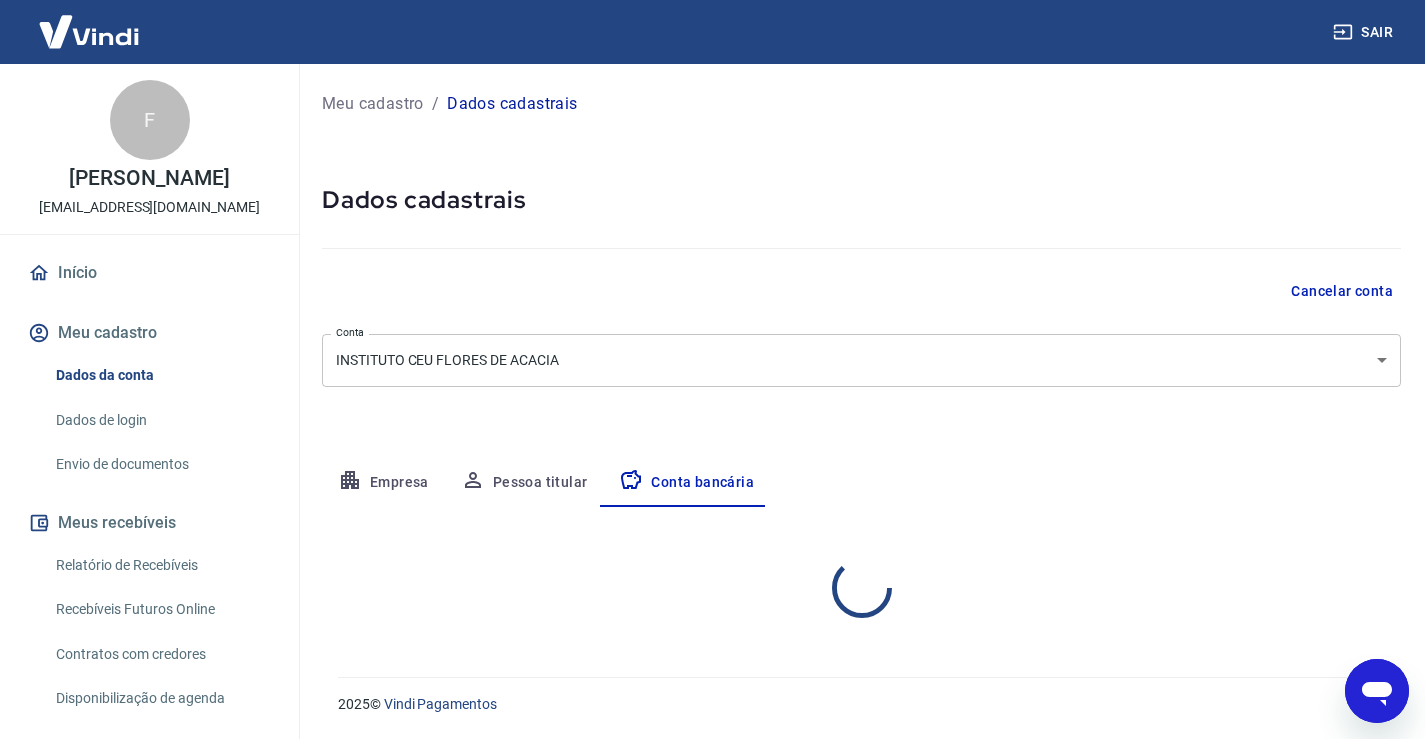select on "1" 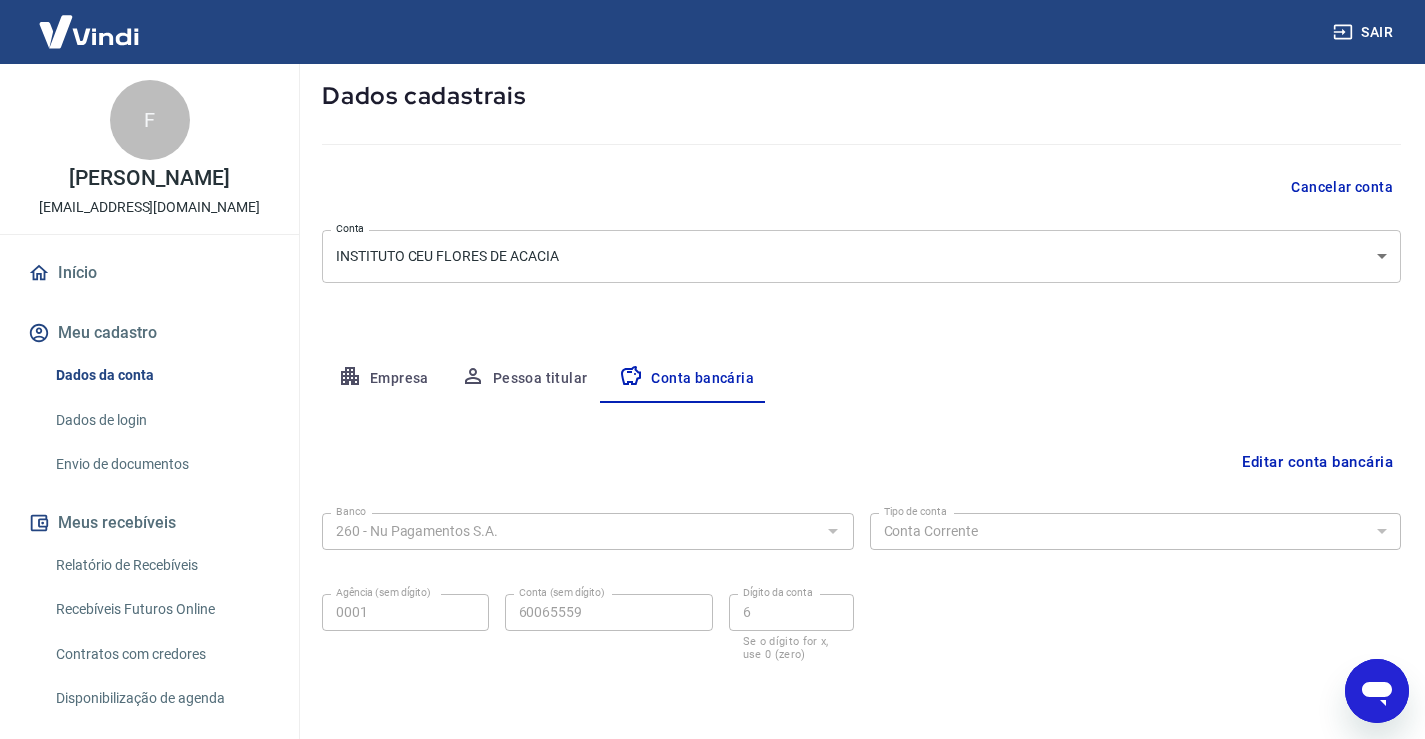 scroll, scrollTop: 172, scrollLeft: 0, axis: vertical 